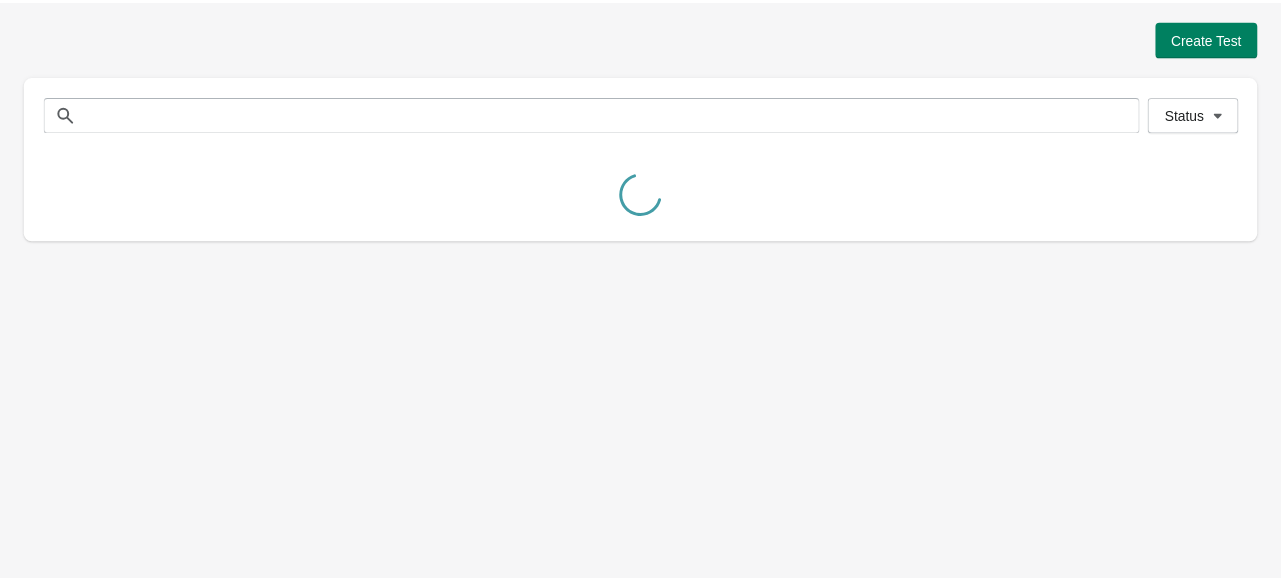 scroll, scrollTop: 0, scrollLeft: 0, axis: both 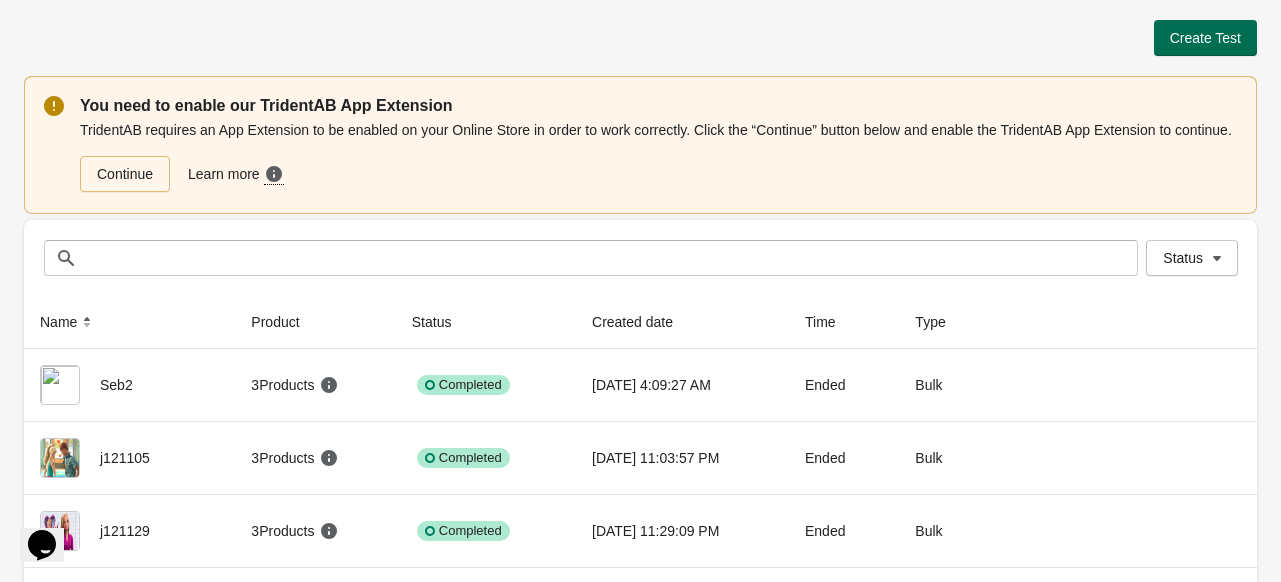 click on "Create Test" at bounding box center [1205, 38] 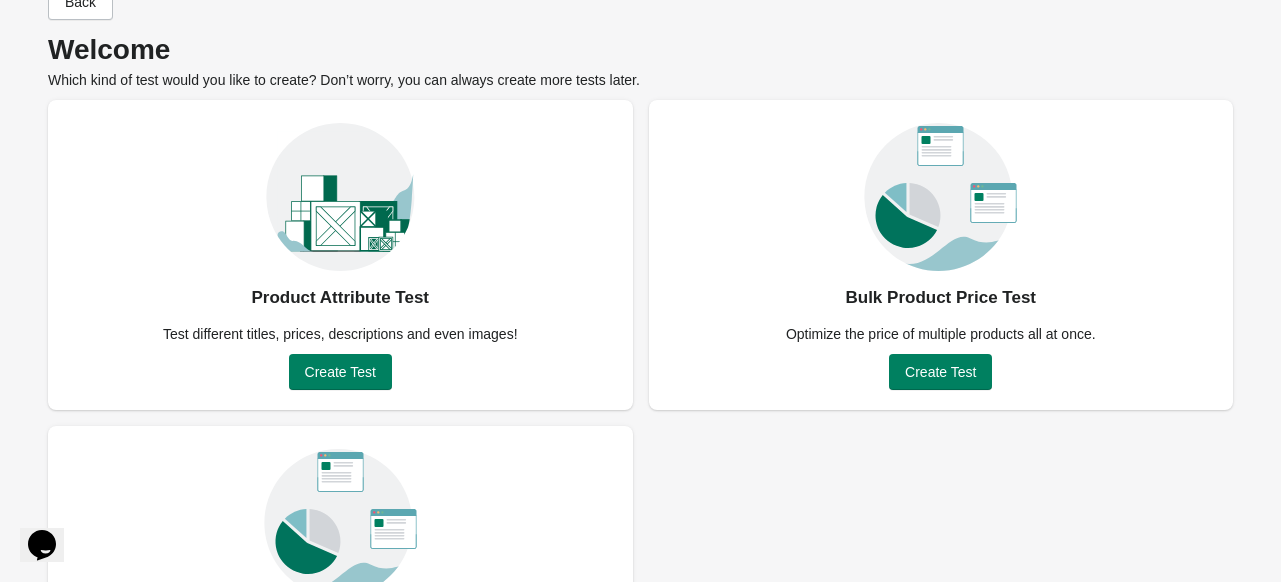 scroll, scrollTop: 25, scrollLeft: 0, axis: vertical 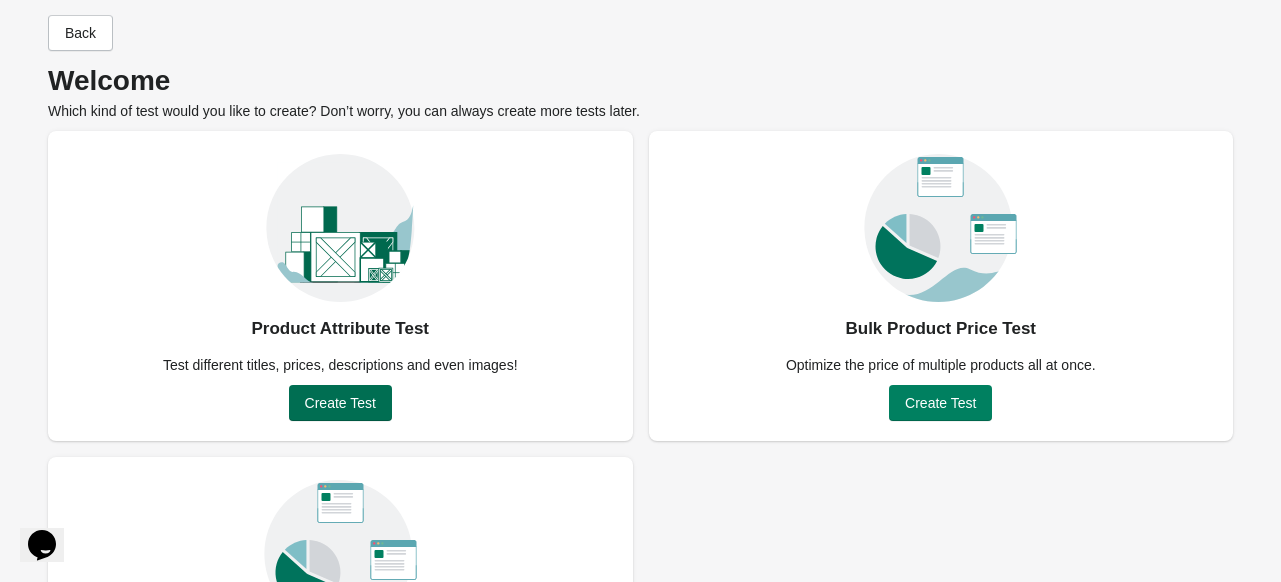 click on "Create Test" at bounding box center (340, 403) 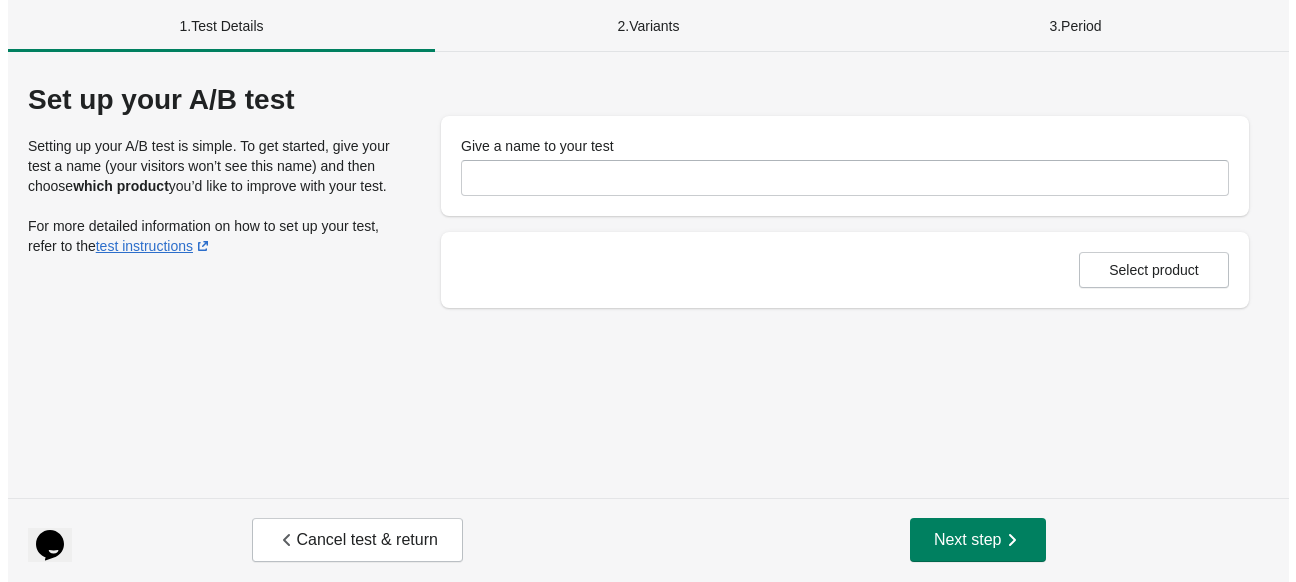 scroll, scrollTop: 0, scrollLeft: 0, axis: both 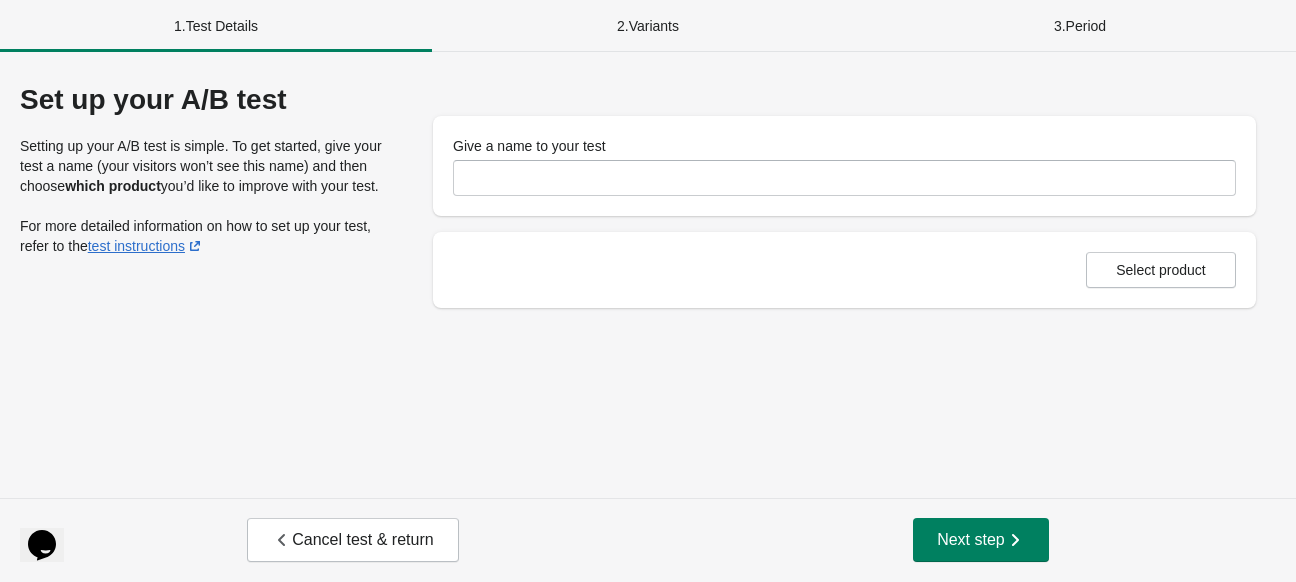 click on "2 .  Variants" at bounding box center (648, 26) 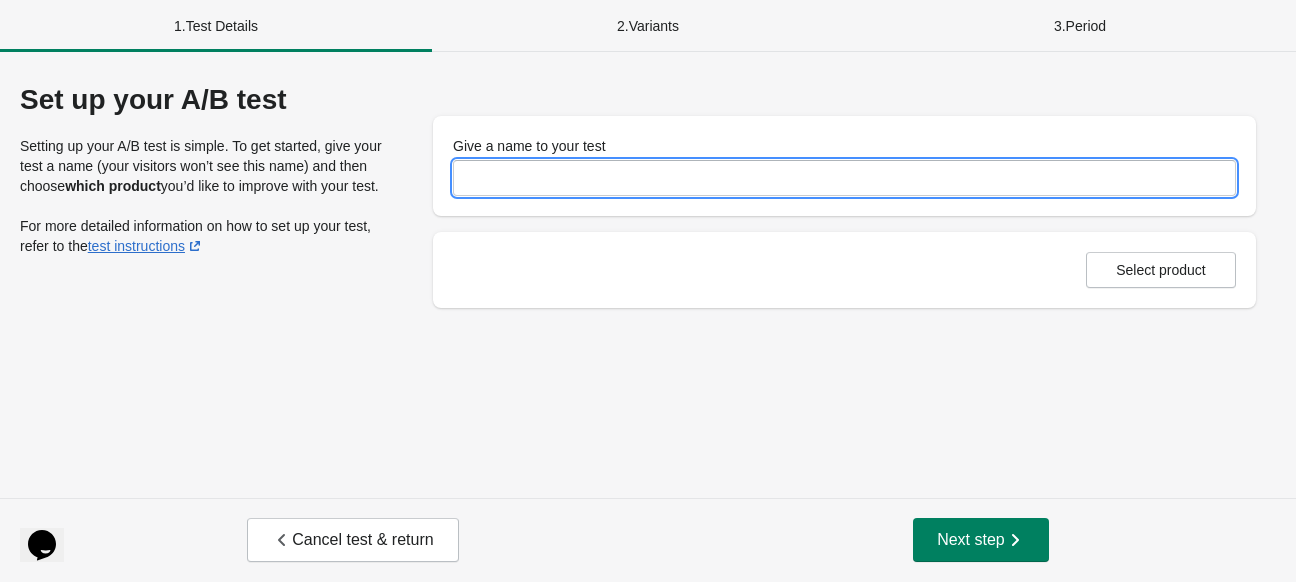 click on "Give a name to your test" at bounding box center [844, 178] 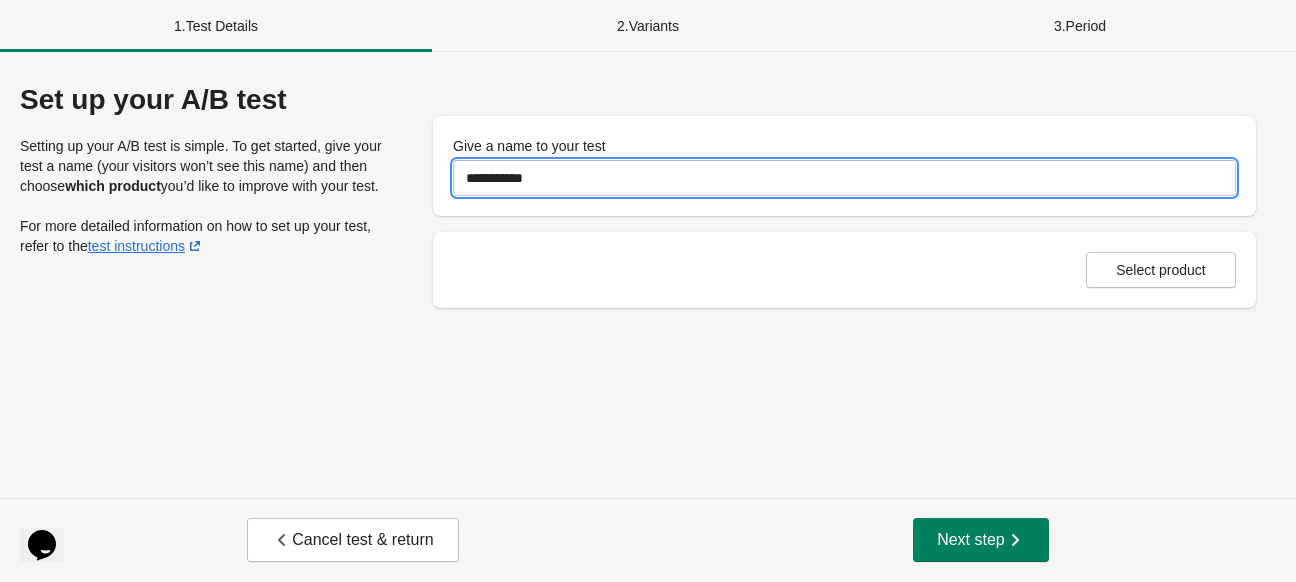click on "**********" at bounding box center (844, 178) 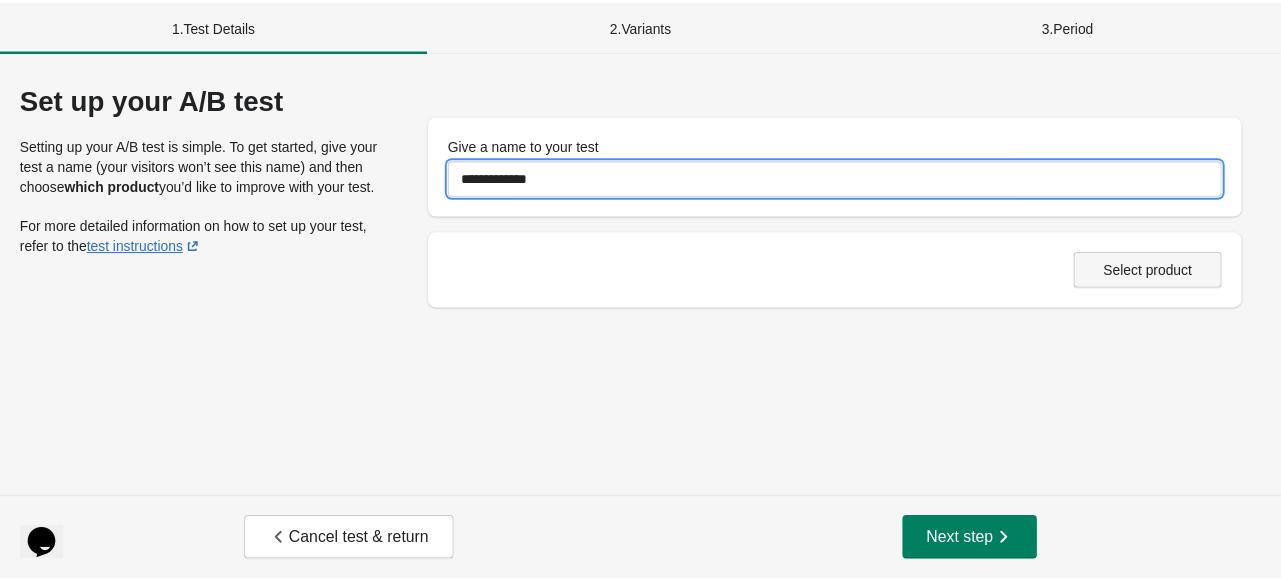 scroll, scrollTop: 0, scrollLeft: 0, axis: both 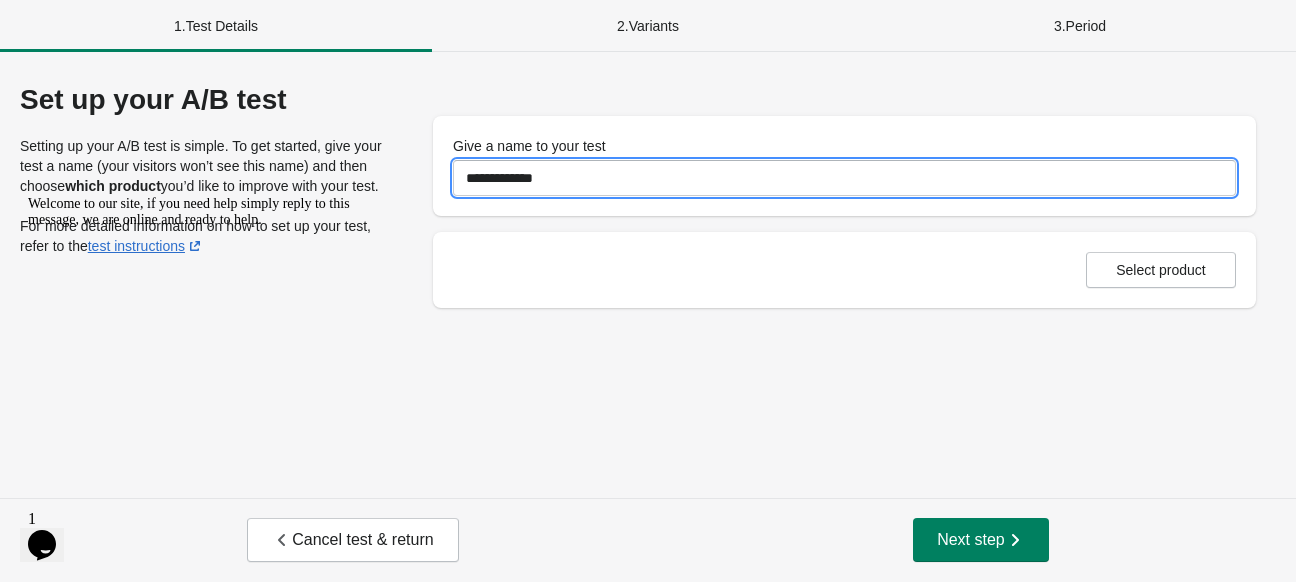 drag, startPoint x: 536, startPoint y: 177, endPoint x: 383, endPoint y: 171, distance: 153.1176 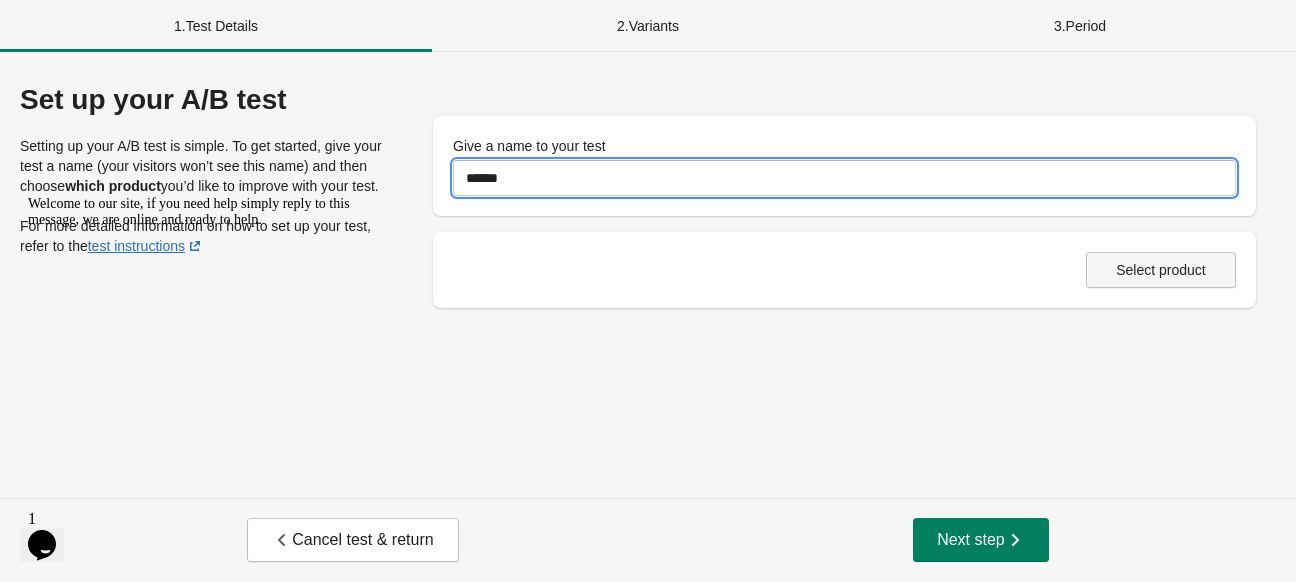 type on "******" 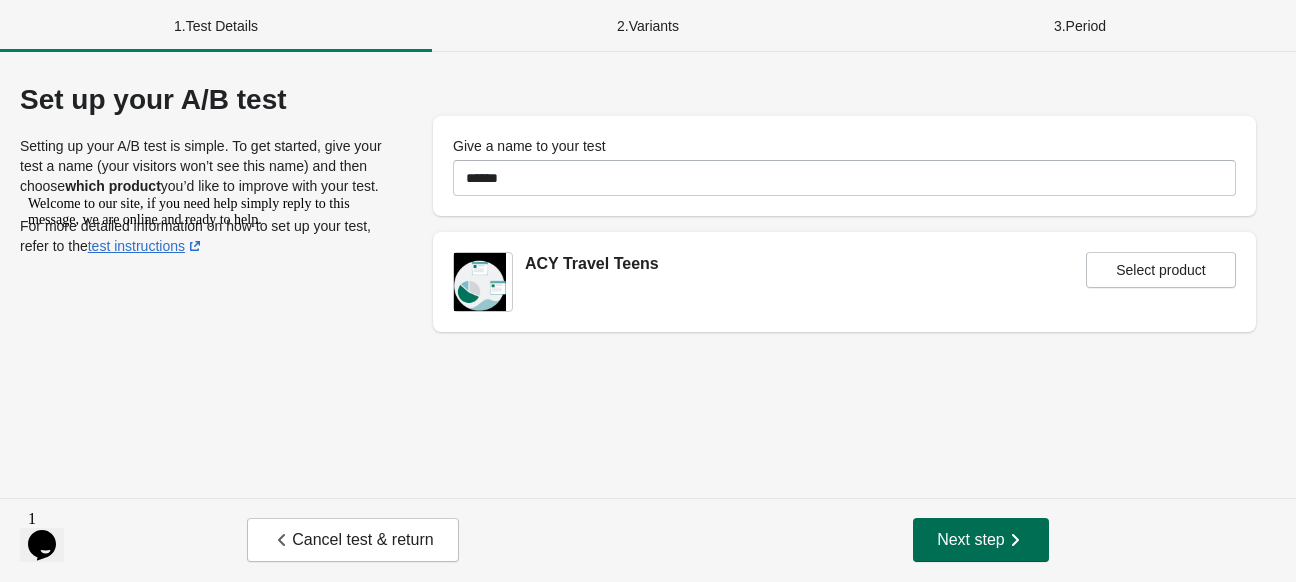 click 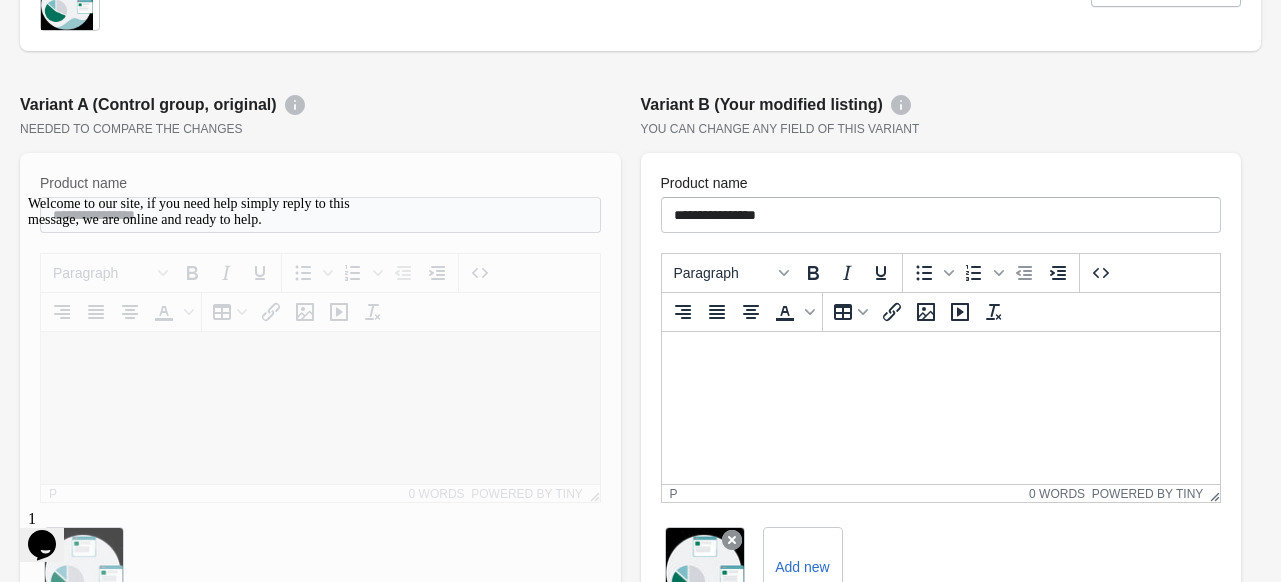 scroll, scrollTop: 200, scrollLeft: 0, axis: vertical 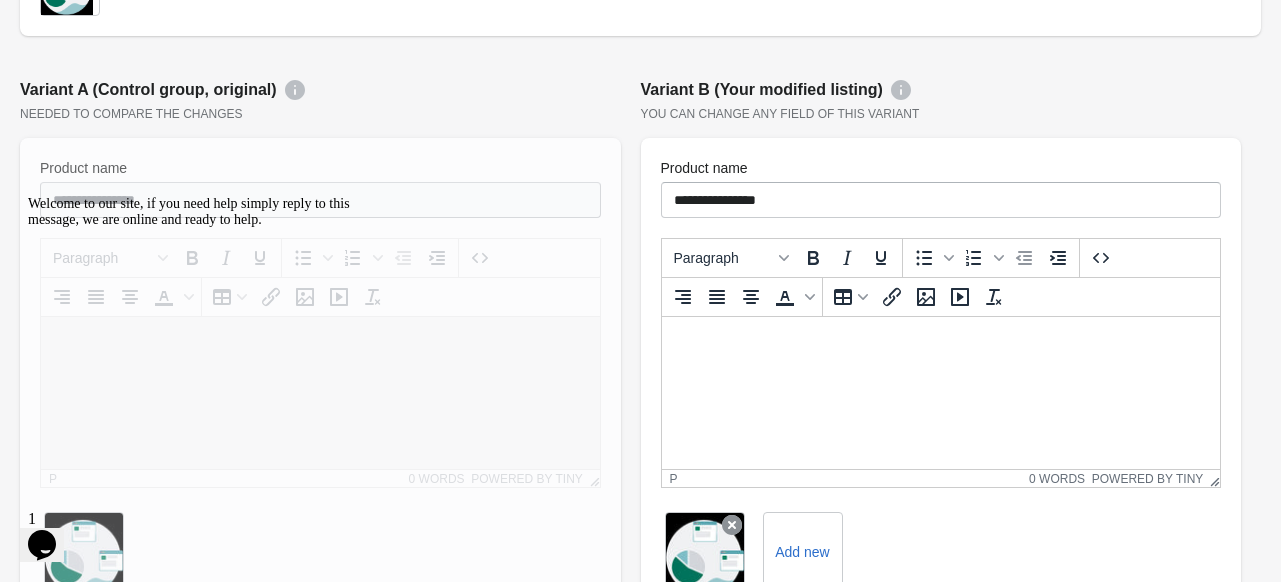 click at bounding box center [28, 196] 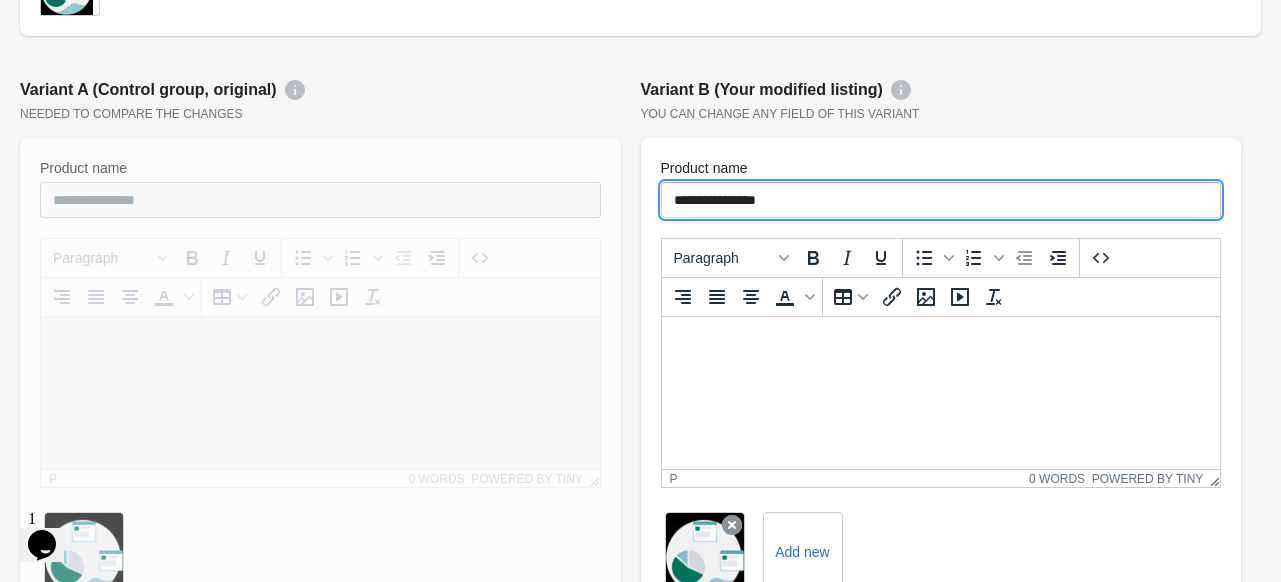 click on "**********" at bounding box center [941, 200] 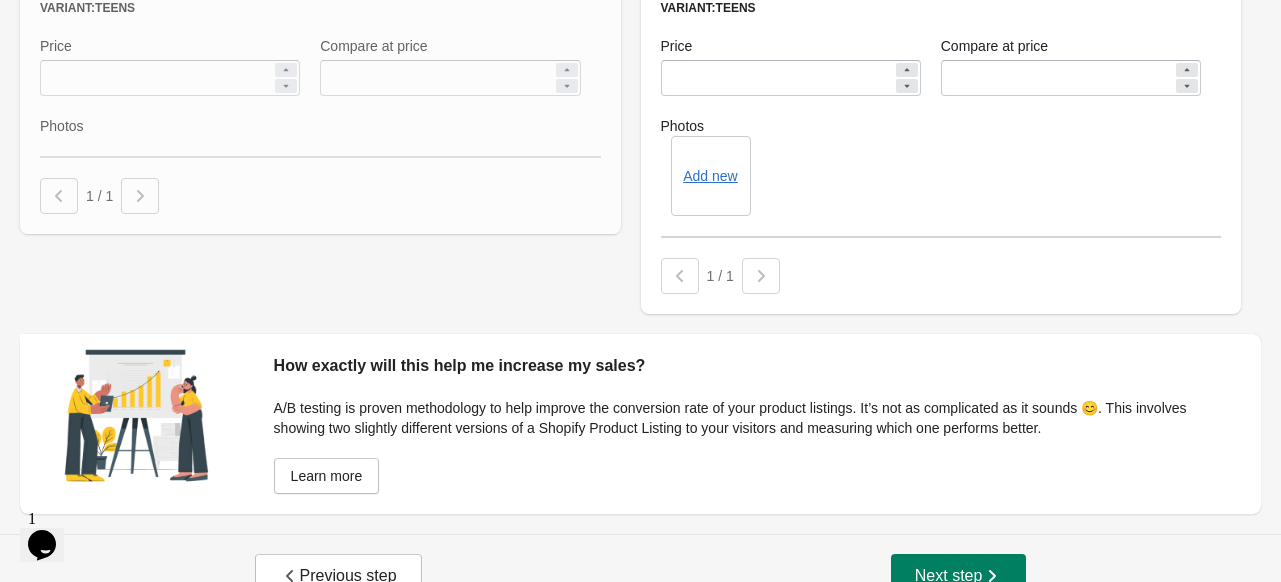 scroll, scrollTop: 892, scrollLeft: 0, axis: vertical 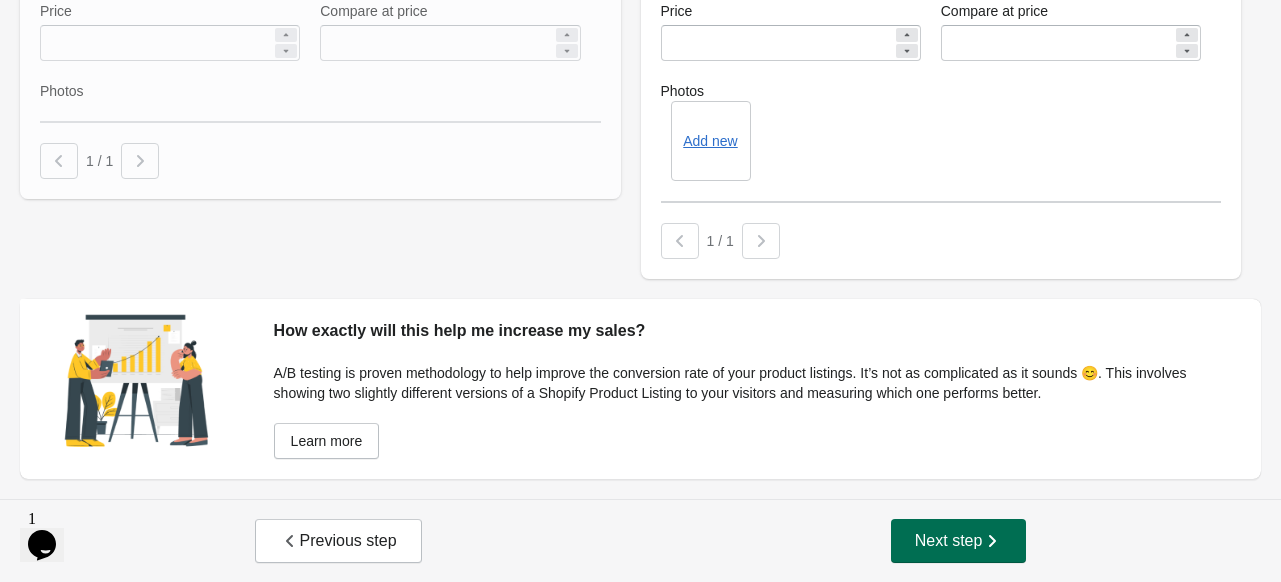 type on "**********" 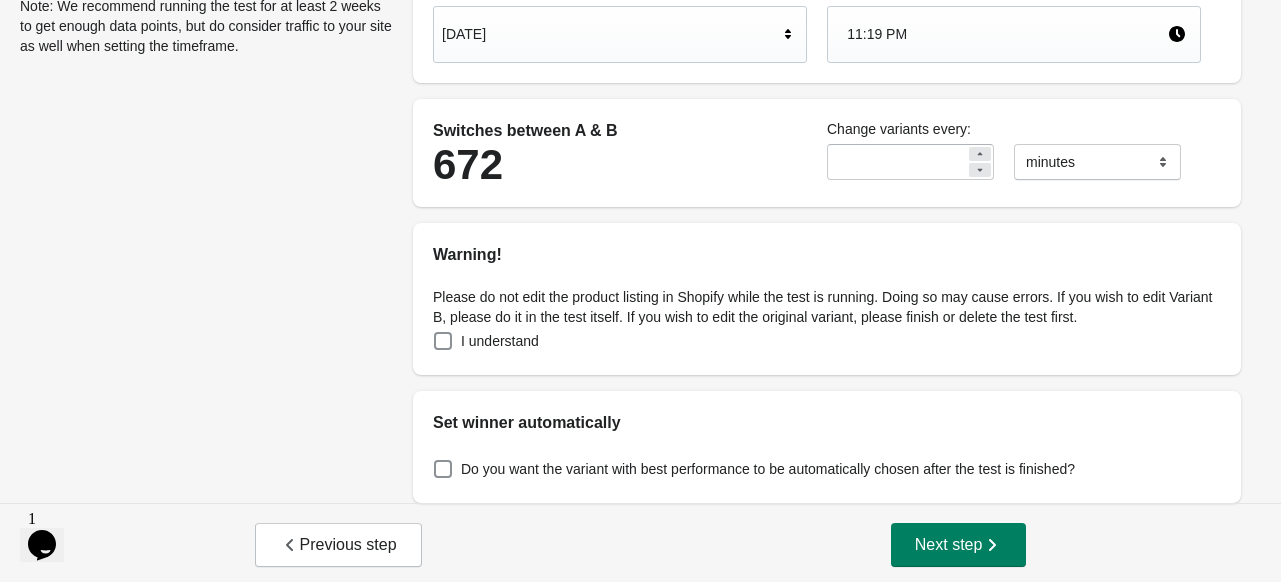 scroll, scrollTop: 304, scrollLeft: 0, axis: vertical 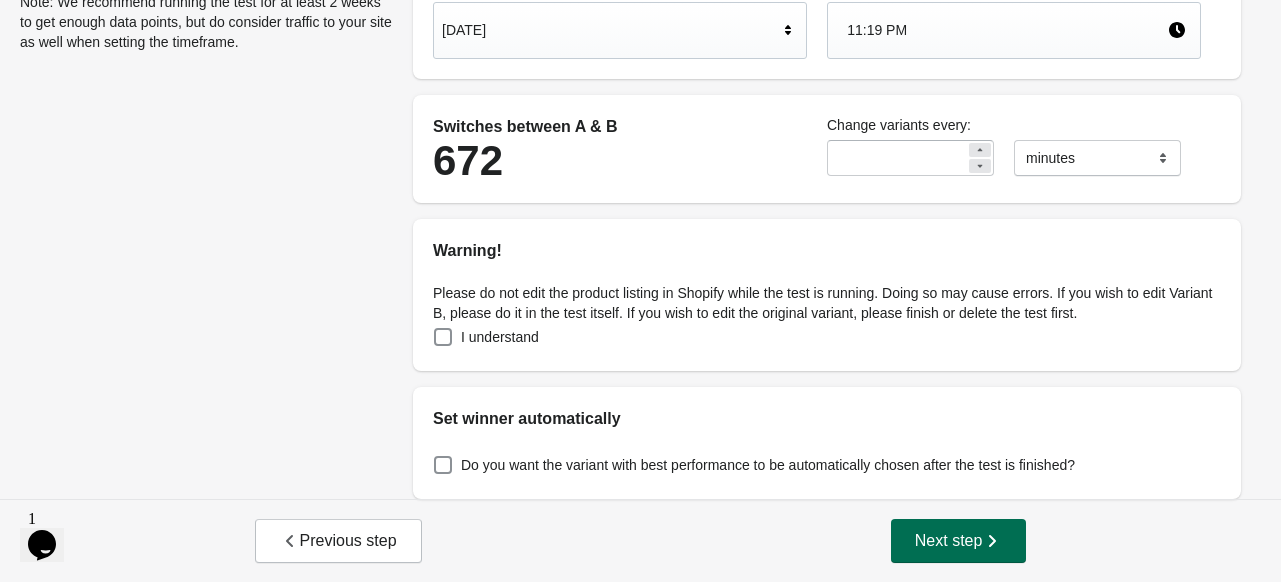 click on "Next step" at bounding box center [959, 541] 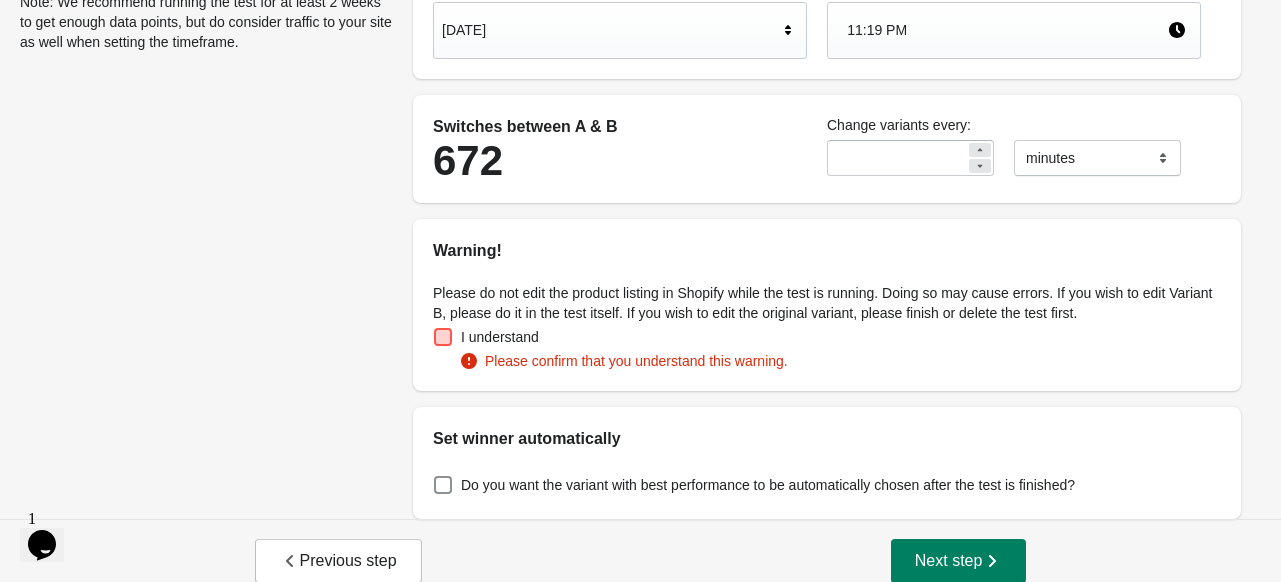 click on "Please do not edit the product listing in Shopify while the test is running. Doing so may cause errors. If you wish to edit Variant B, please do it in the test itself. If you wish to edit the original variant, please finish or delete the test first. I understand Please confirm that you understand this warning." at bounding box center [827, 327] 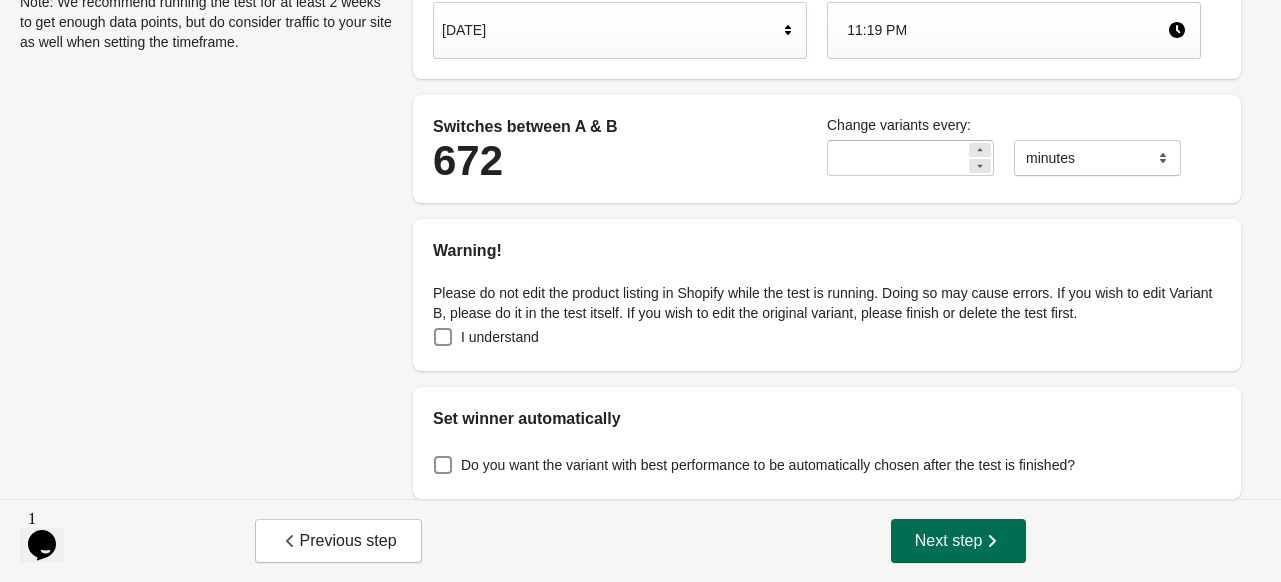click on "Next step" at bounding box center [959, 541] 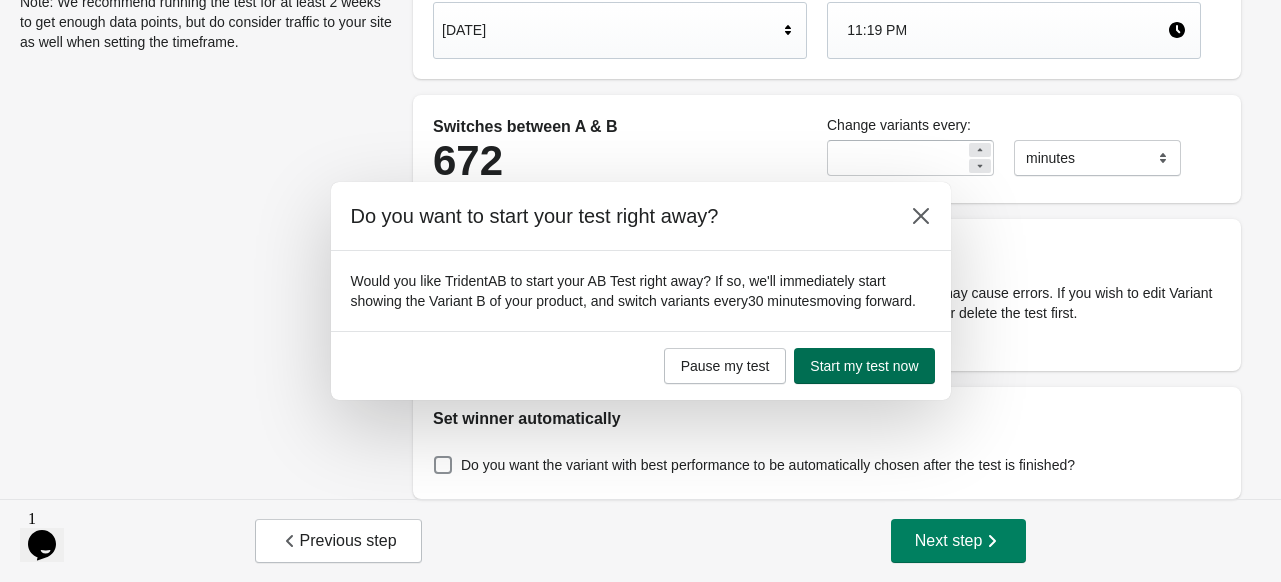 click on "Start my test now" at bounding box center [864, 366] 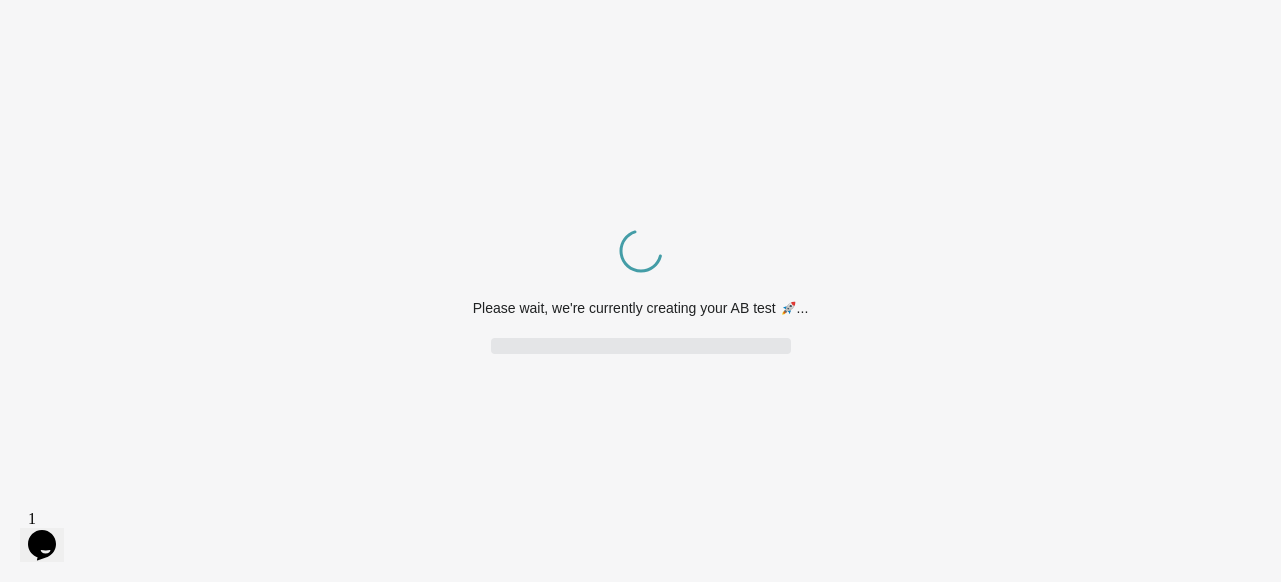 scroll, scrollTop: 0, scrollLeft: 0, axis: both 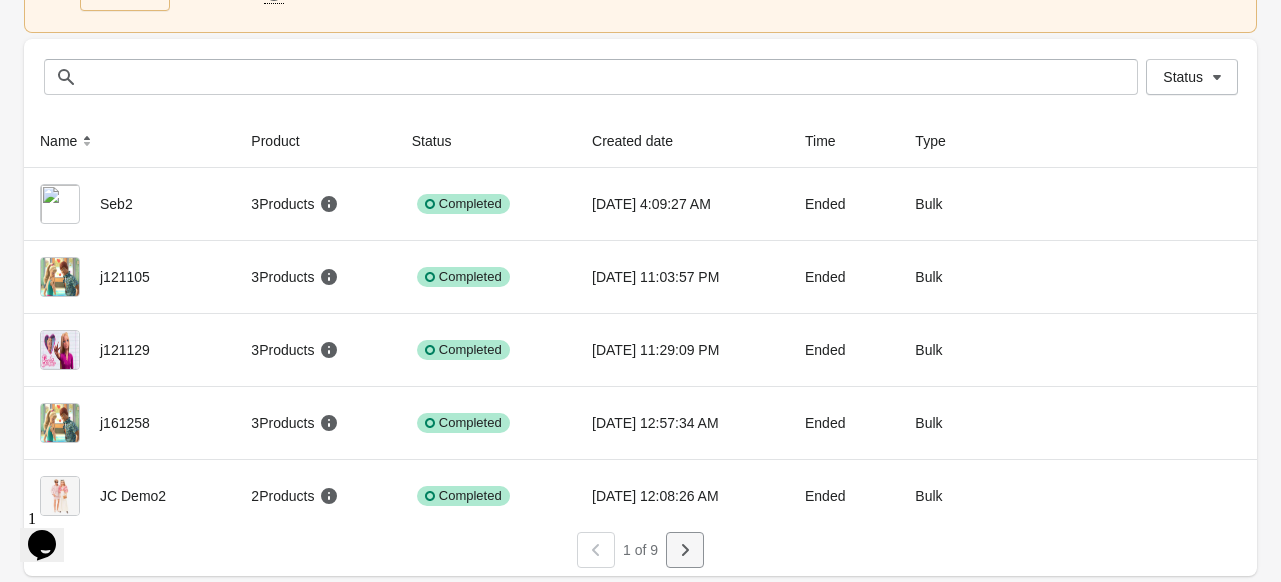 click at bounding box center (685, 550) 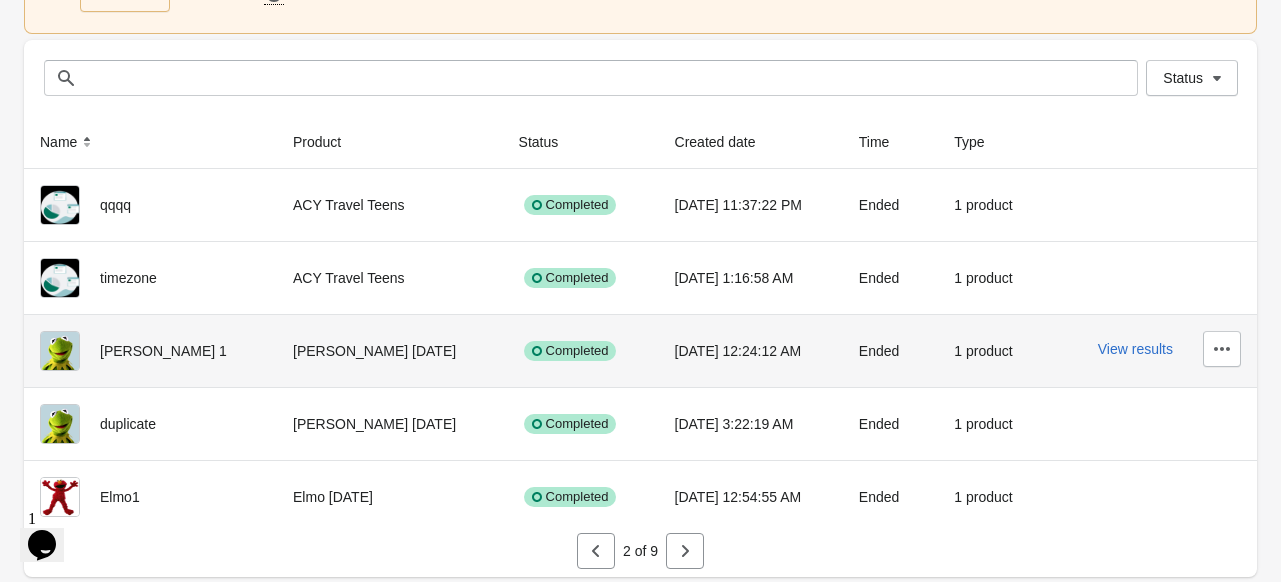 scroll, scrollTop: 181, scrollLeft: 0, axis: vertical 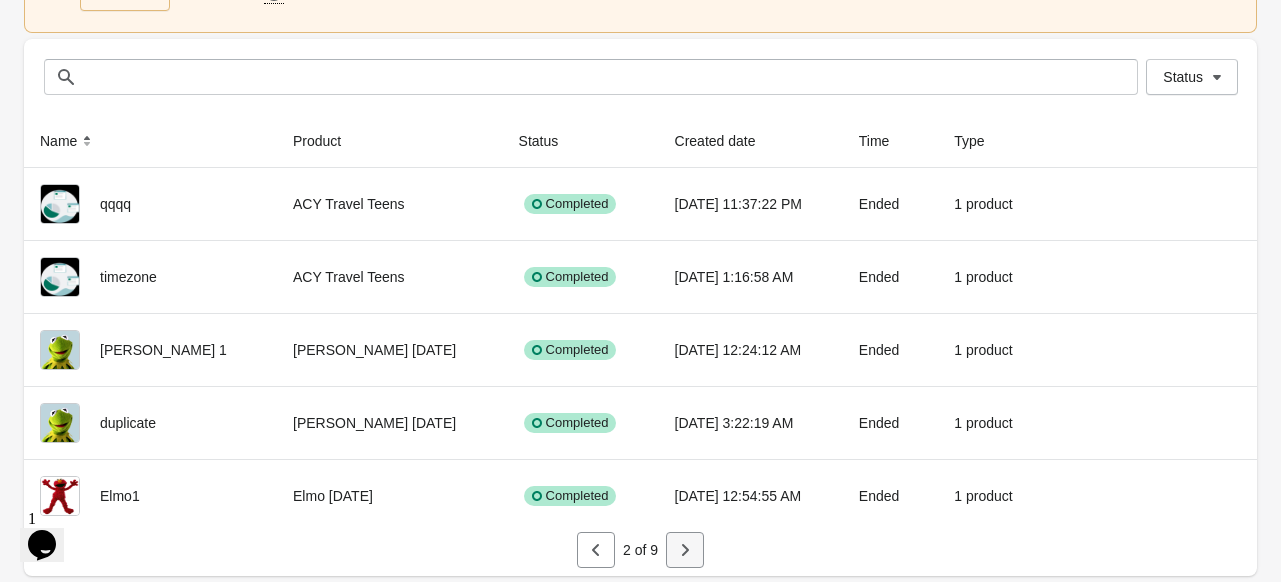 click 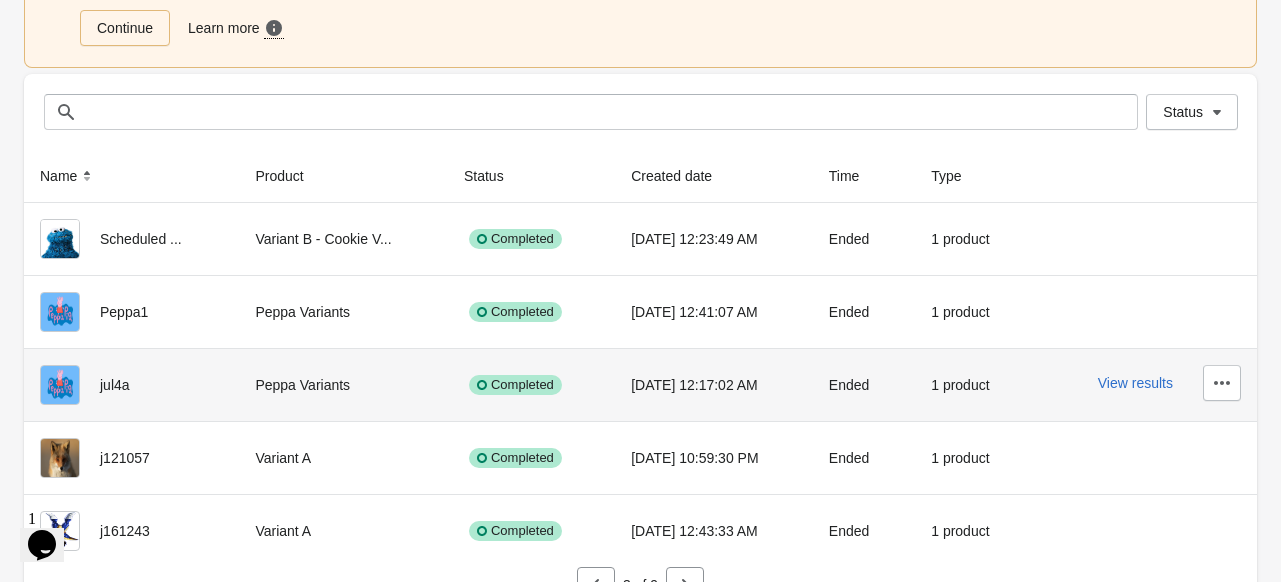 scroll, scrollTop: 181, scrollLeft: 0, axis: vertical 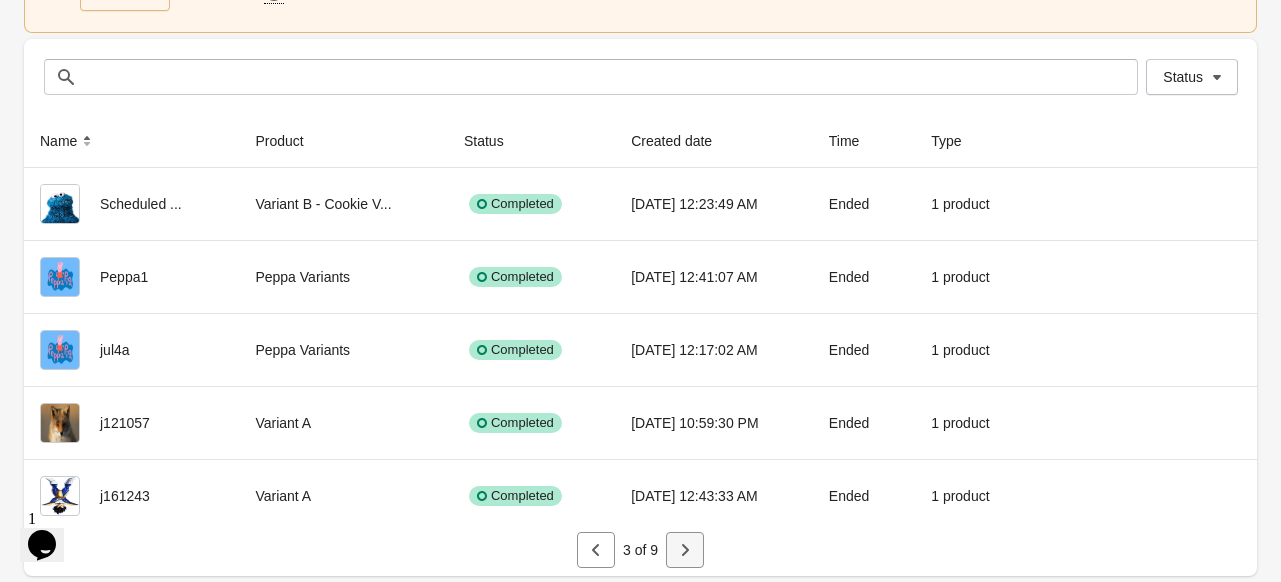 click 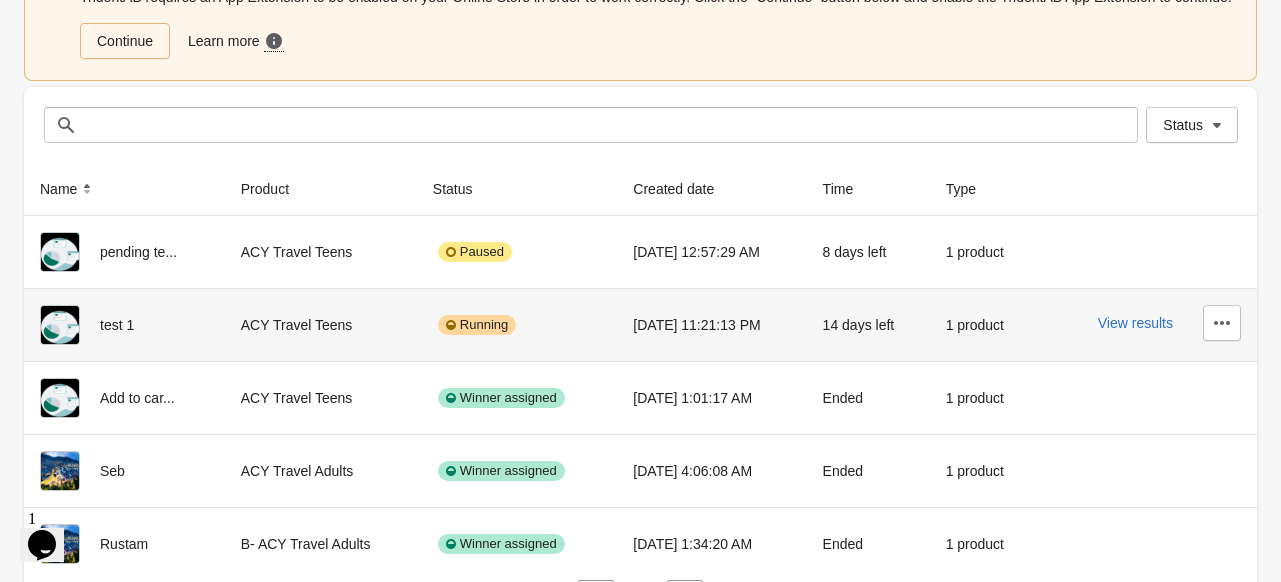 scroll, scrollTop: 181, scrollLeft: 0, axis: vertical 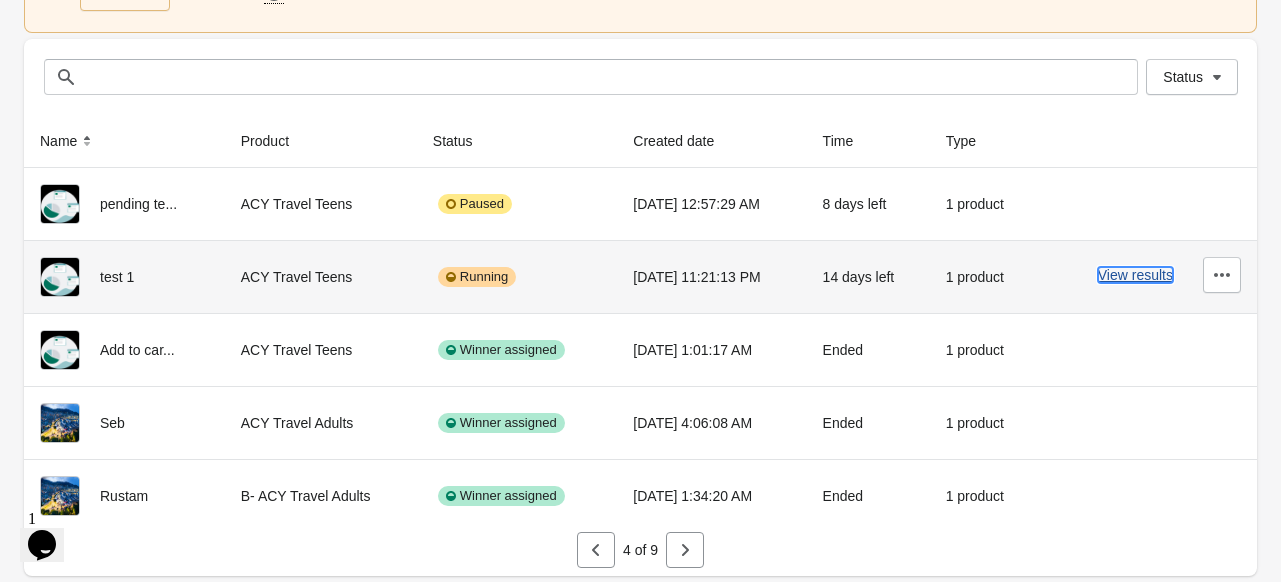 click on "View results" at bounding box center (1135, 275) 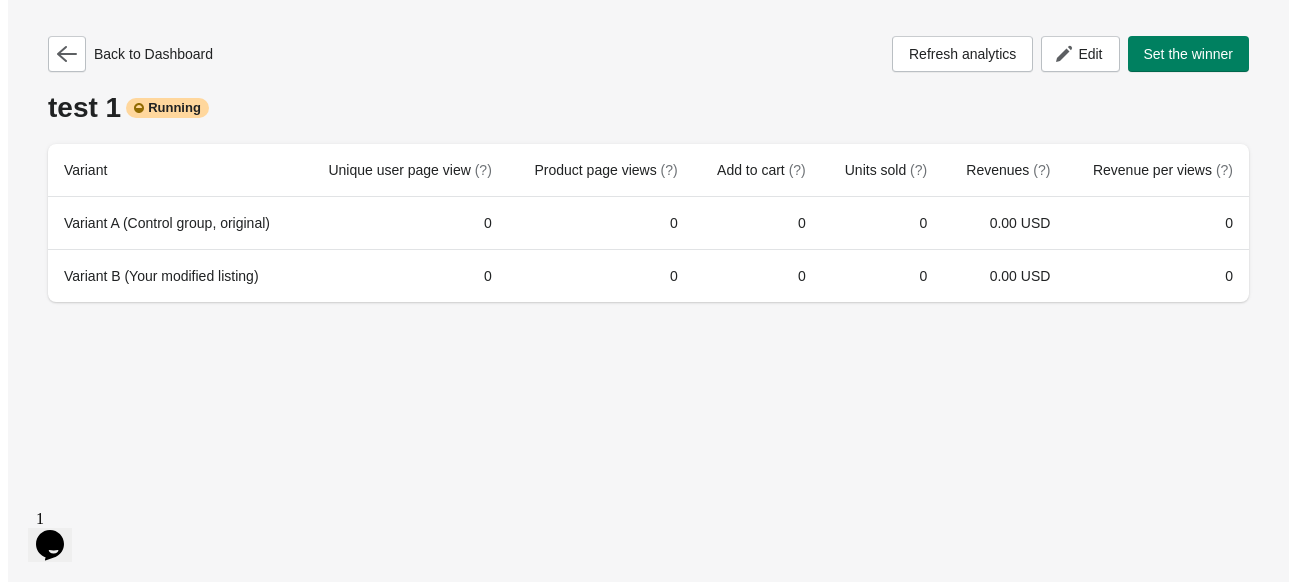 scroll, scrollTop: 0, scrollLeft: 0, axis: both 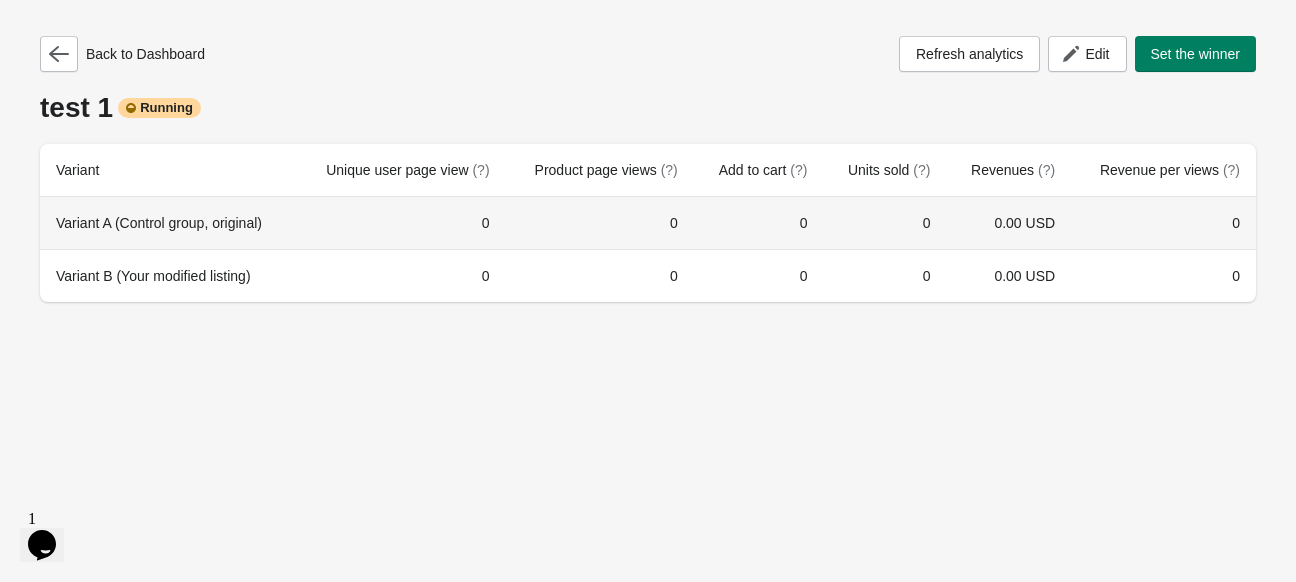click on "Variant A (Control group, original)" at bounding box center (168, 223) 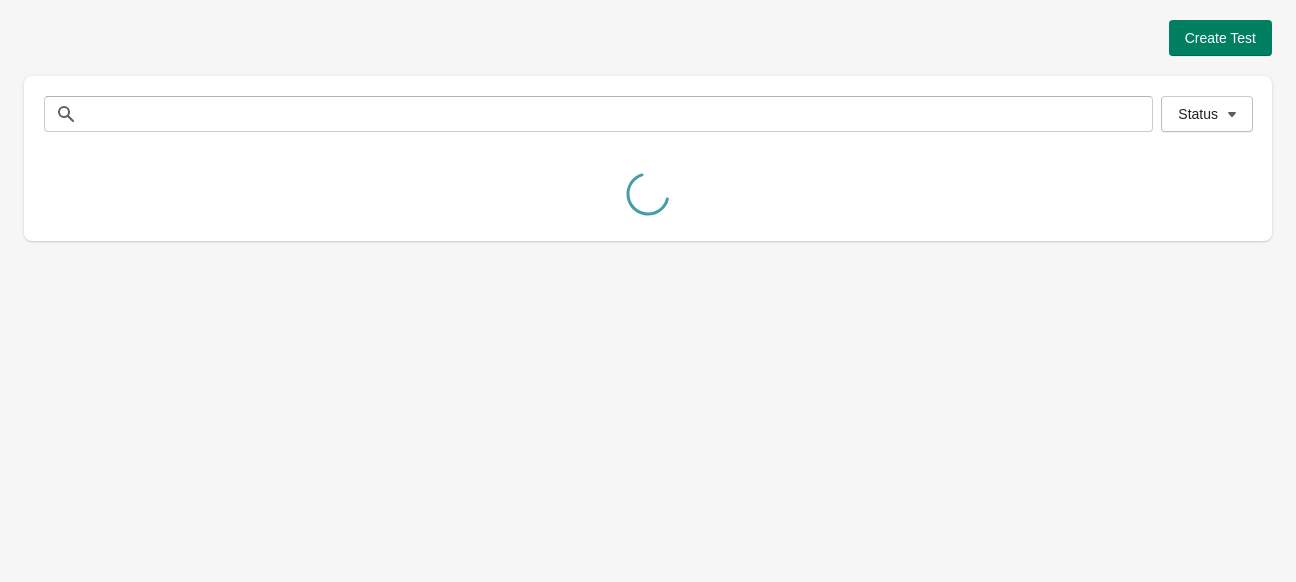 scroll, scrollTop: 0, scrollLeft: 0, axis: both 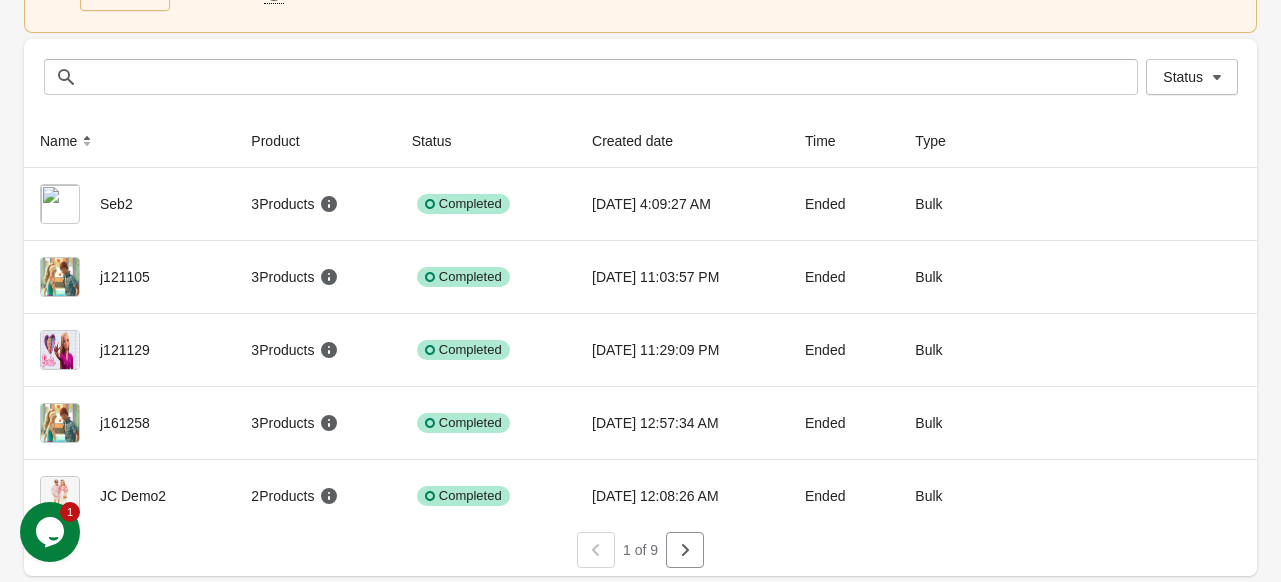 click on "1 of 9" at bounding box center [632, 542] 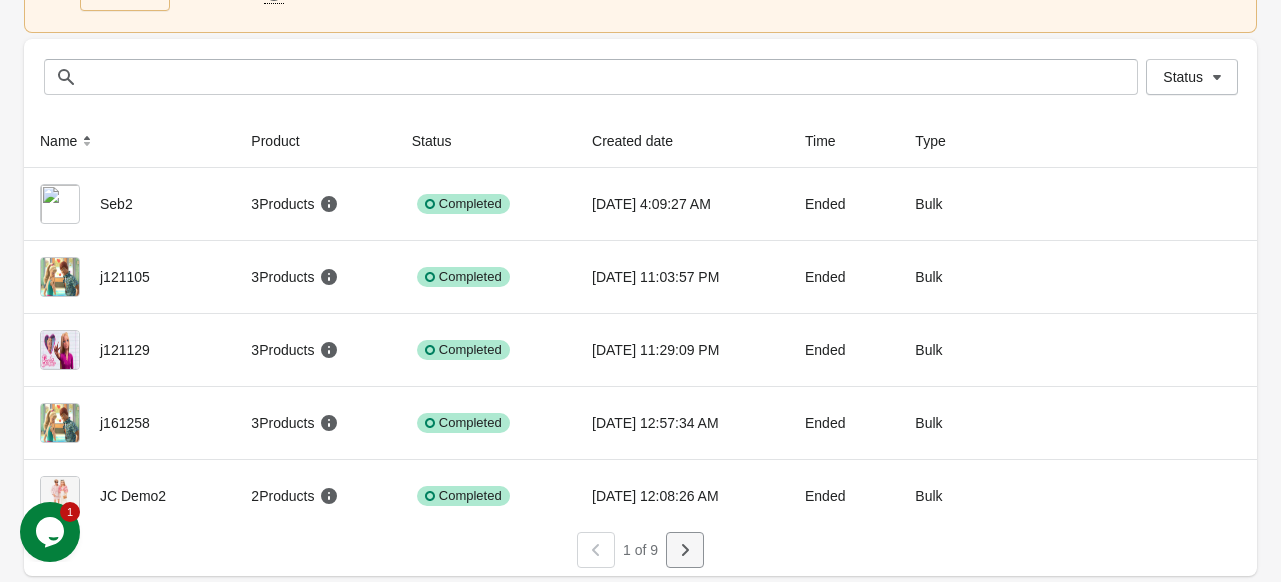 click on "1 of 9" at bounding box center (632, 542) 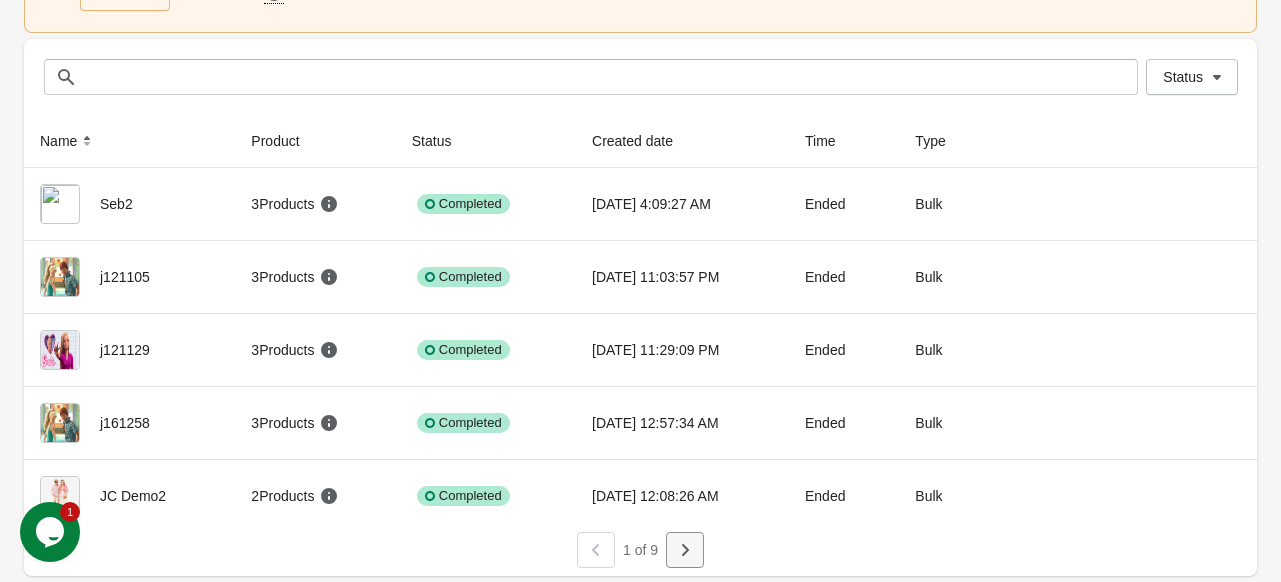 click at bounding box center [685, 550] 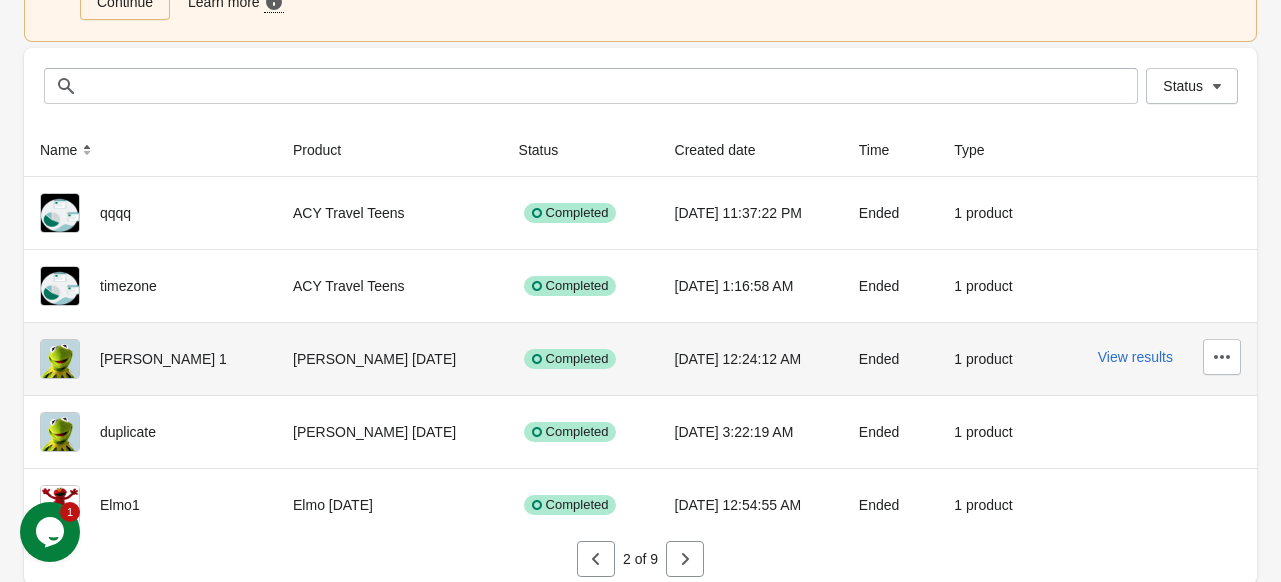 scroll, scrollTop: 181, scrollLeft: 0, axis: vertical 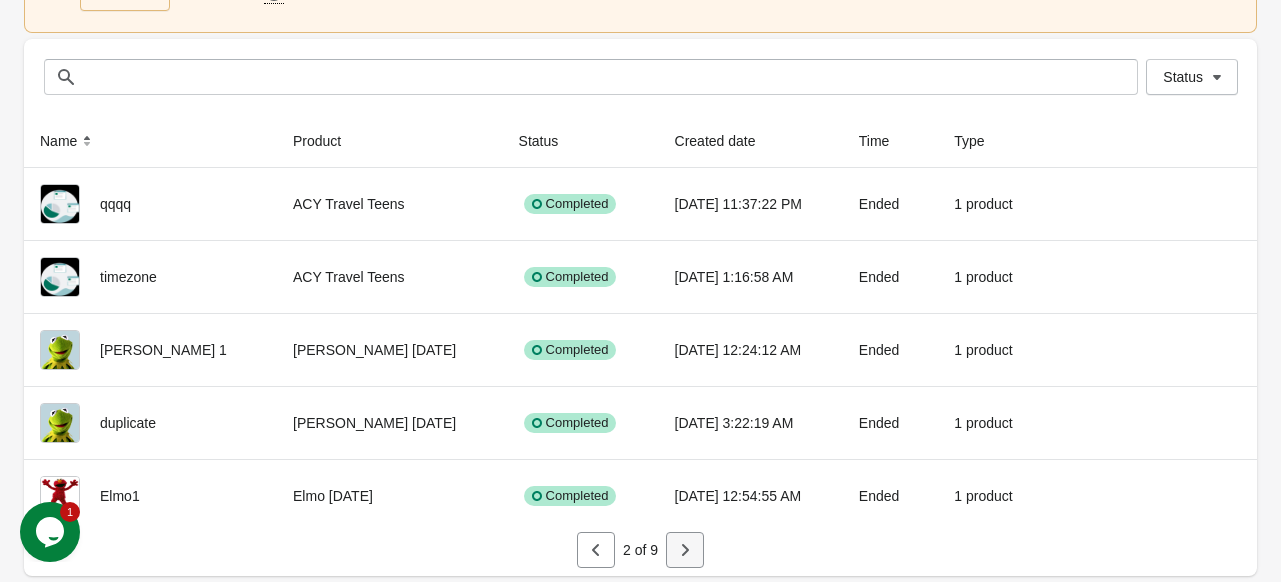 click 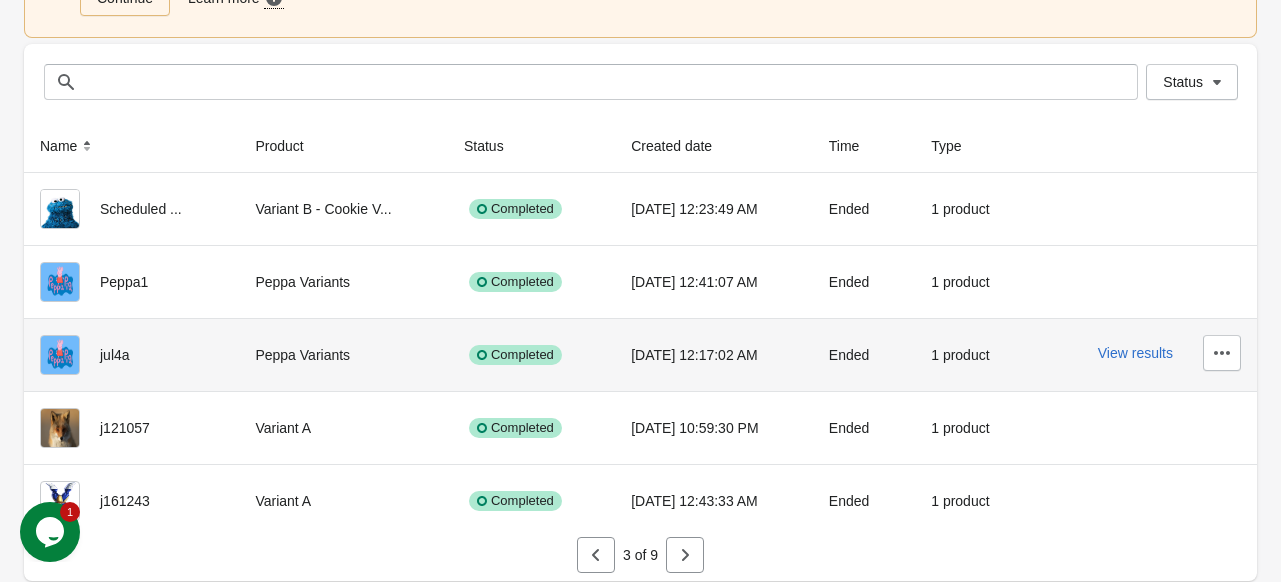 scroll, scrollTop: 181, scrollLeft: 0, axis: vertical 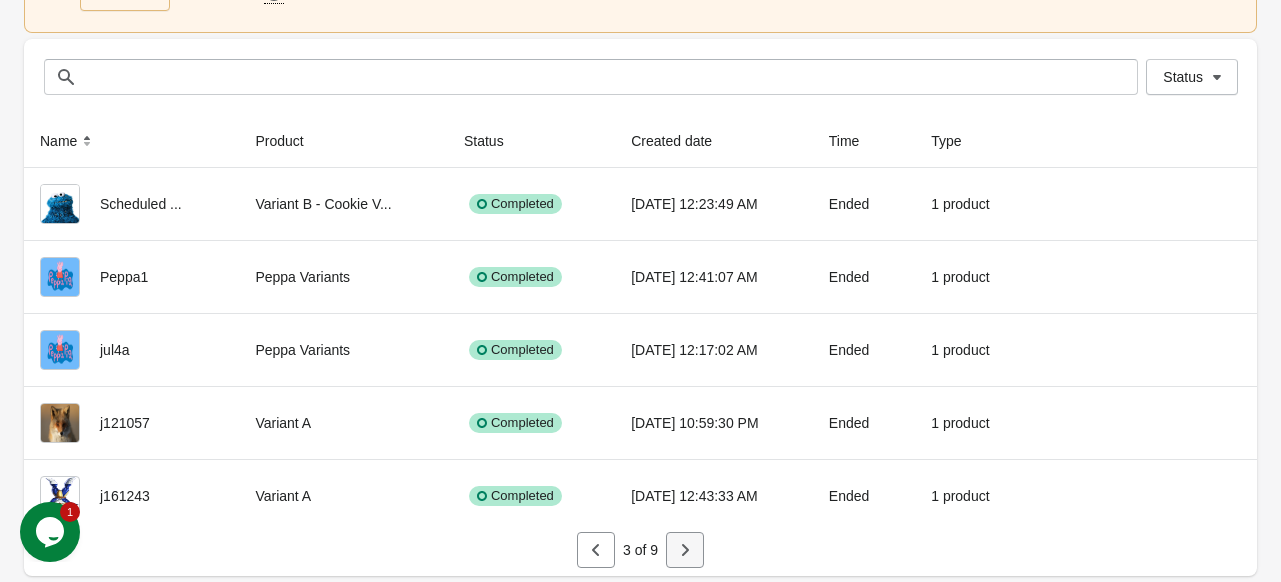 click at bounding box center [685, 550] 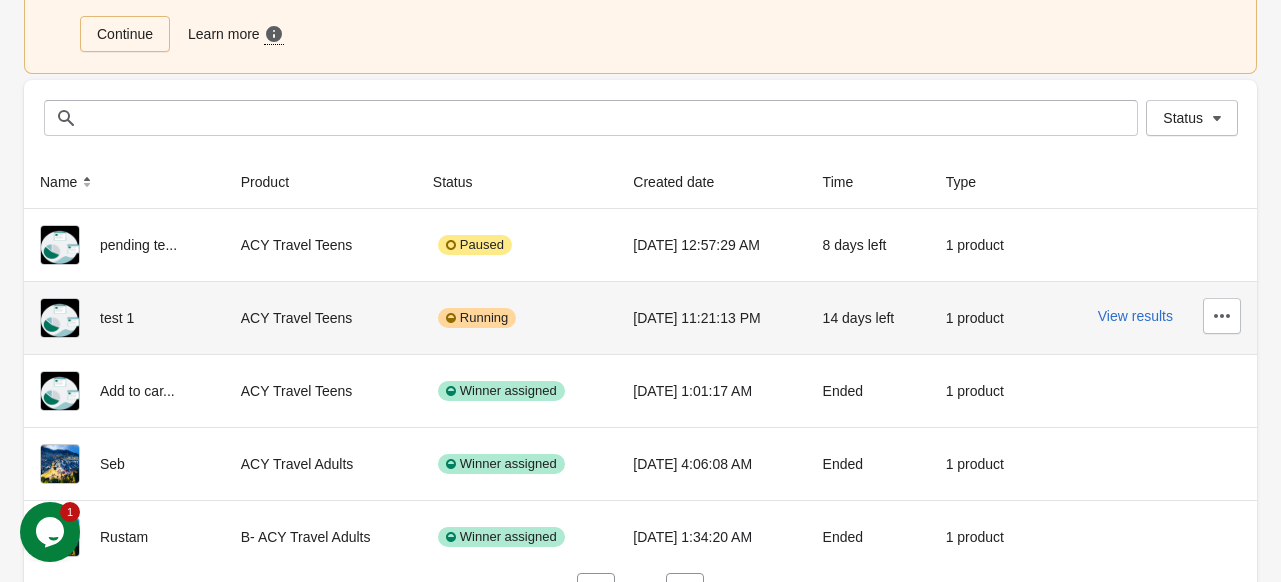 scroll, scrollTop: 181, scrollLeft: 0, axis: vertical 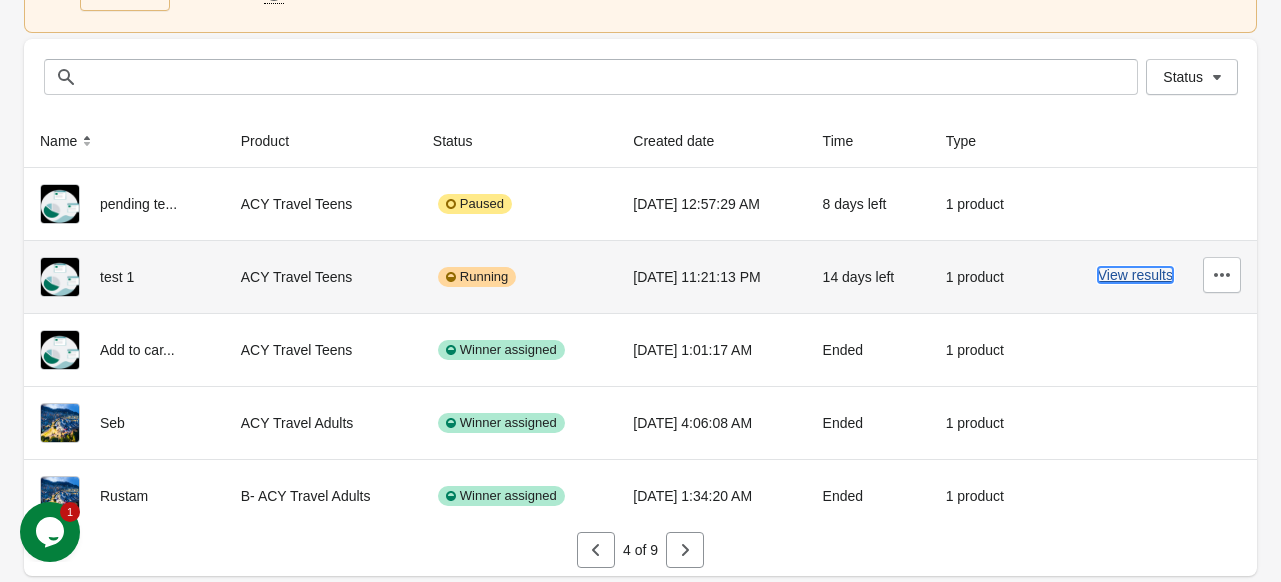 click on "View results" at bounding box center [1135, 275] 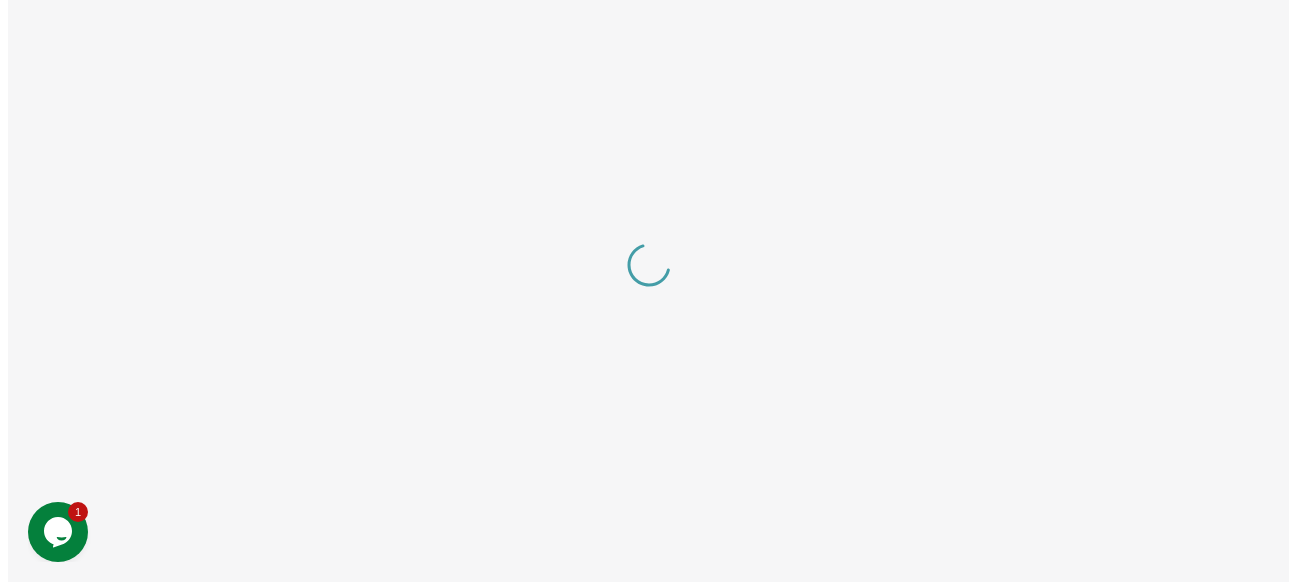 scroll, scrollTop: 0, scrollLeft: 0, axis: both 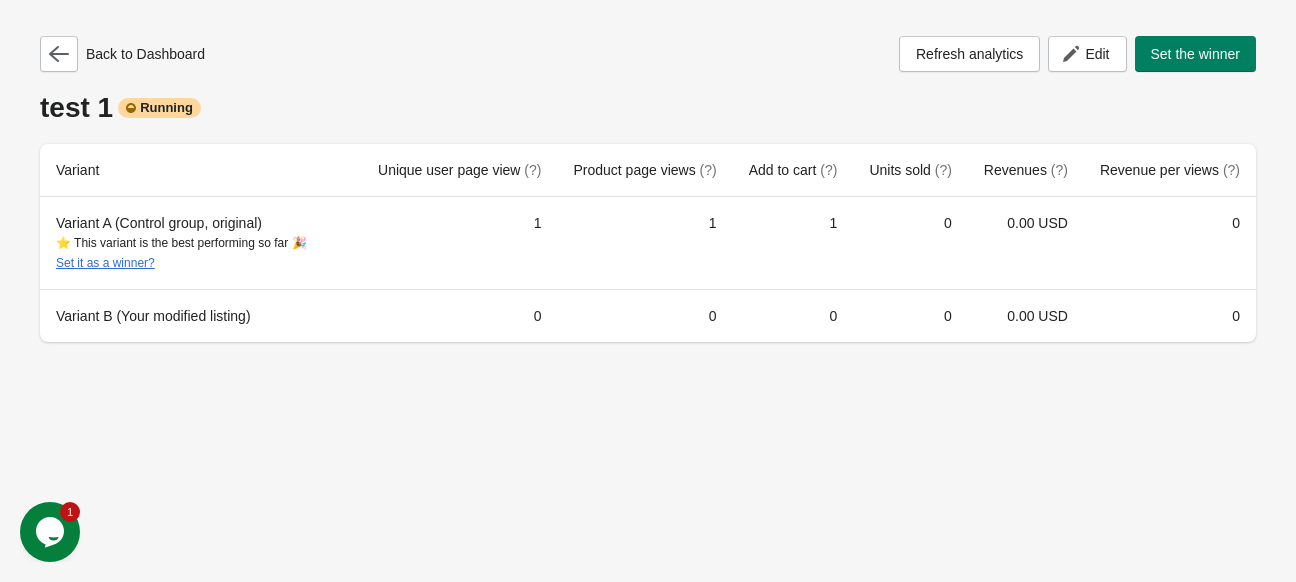 click on "Back to Dashboard Refresh analytics Edit Set the winner test 1     Running Variant Unique user page view   (?) Product page views   (?) Add to cart   (?) Units sold   (?) Revenues   (?) Revenue per views   (?) Variant A (Control group, original) ⭐ This variant is the best performing so far 🎉  Set it as a winner? 1 1 1 0 0.00 USD 0 Variant B (Your modified listing) 0 0 0 0 0.00 USD 0" at bounding box center (648, 291) 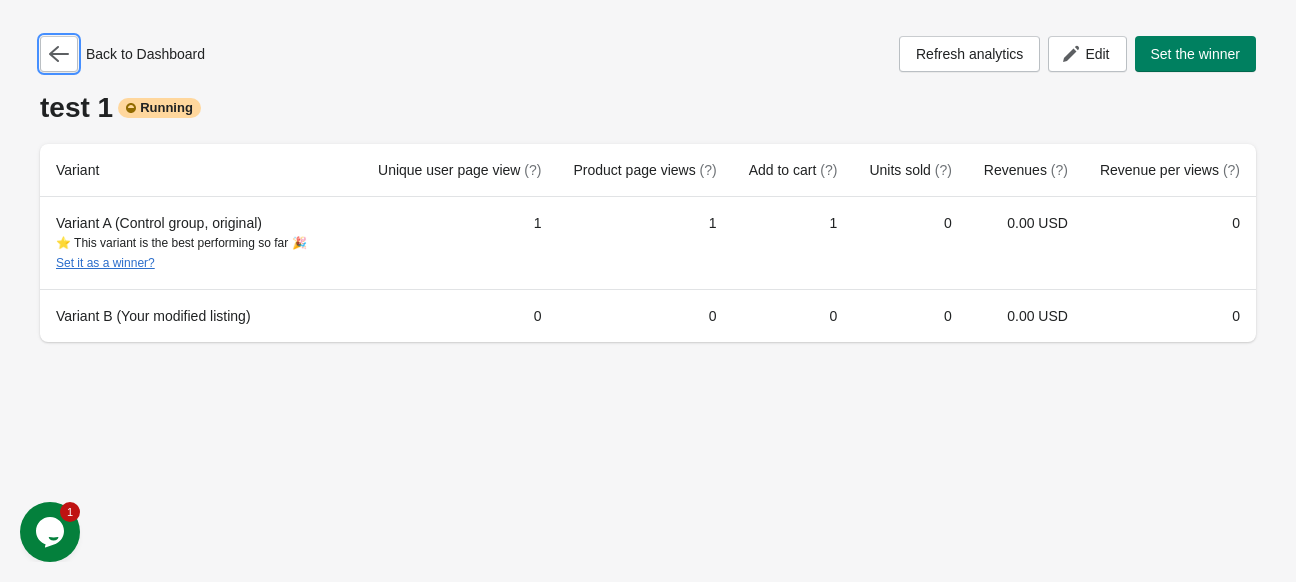 type 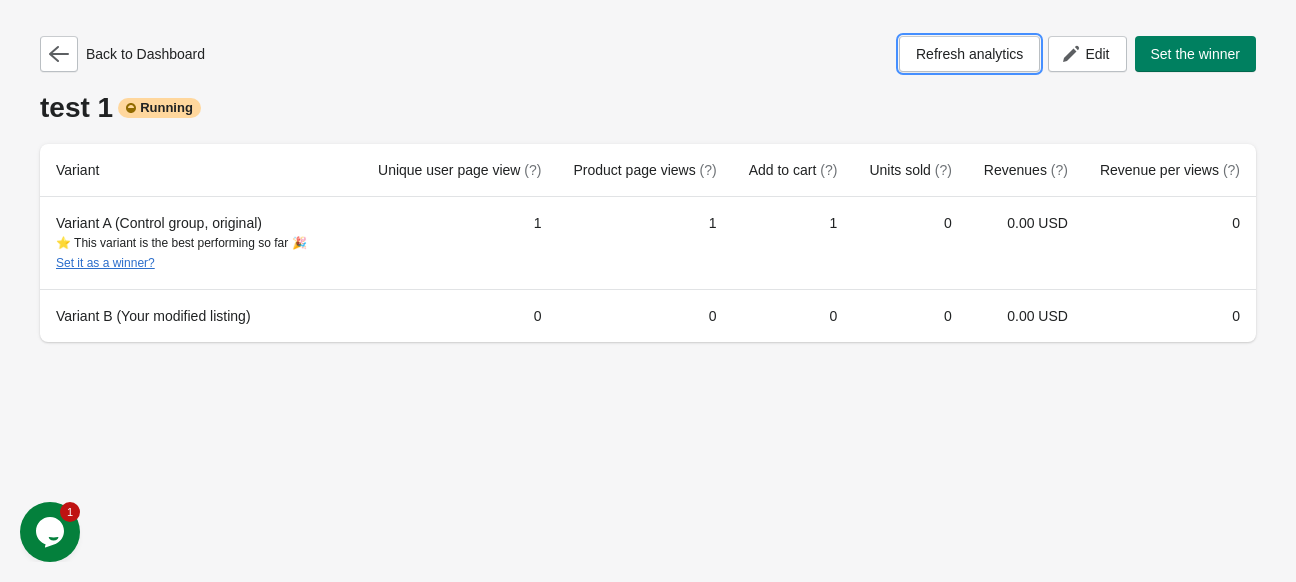 type 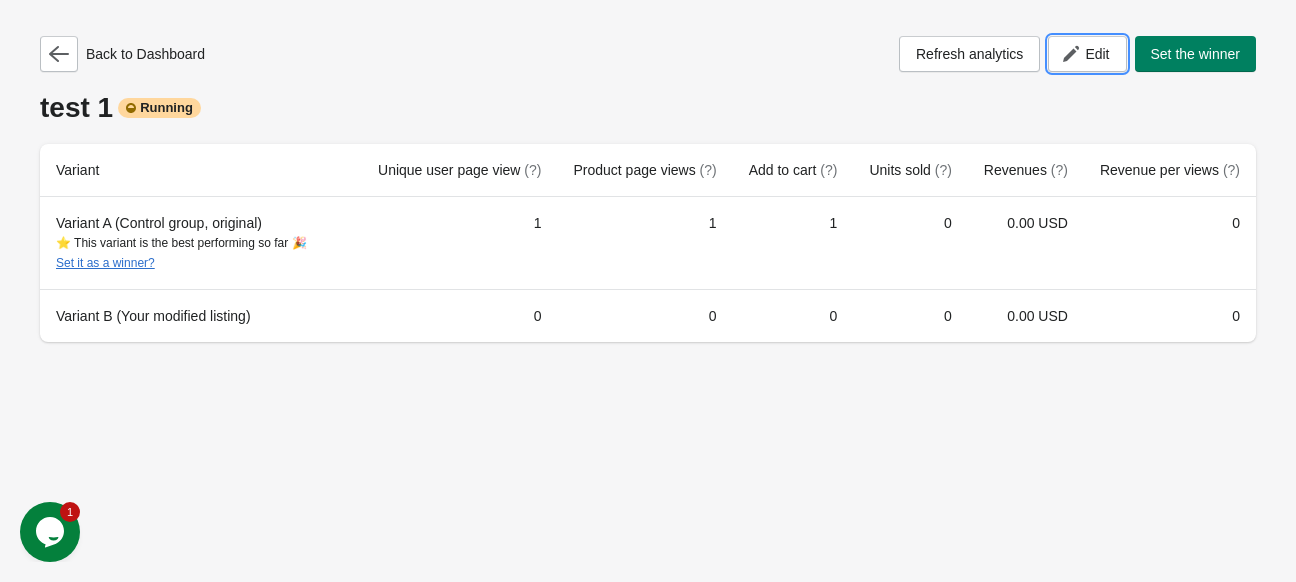 type 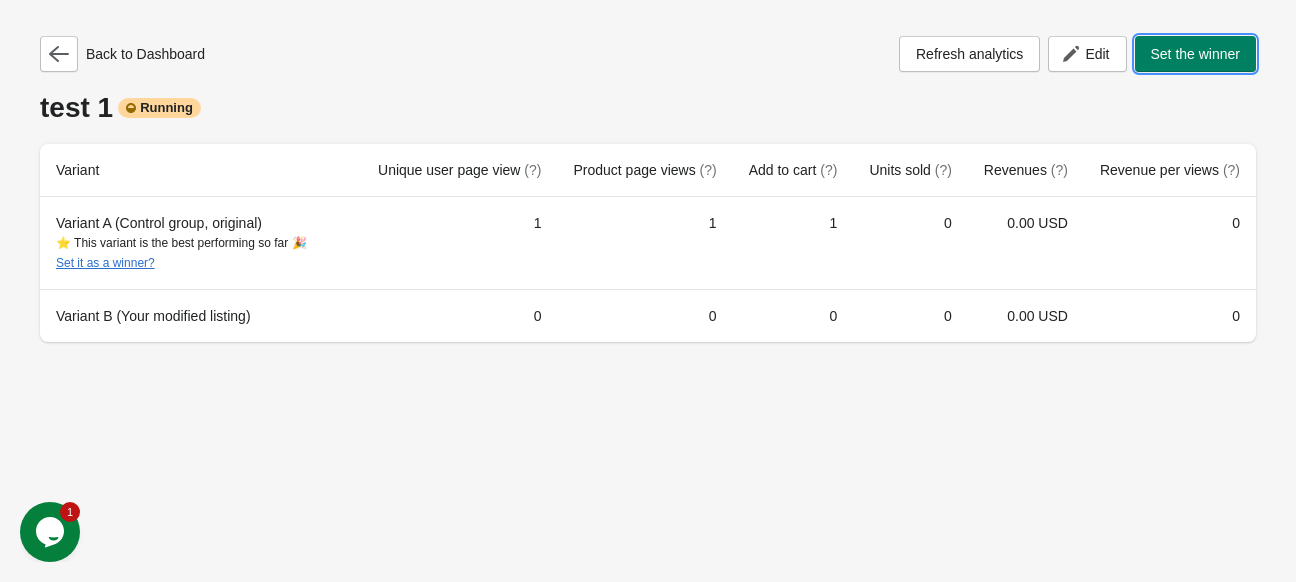 type 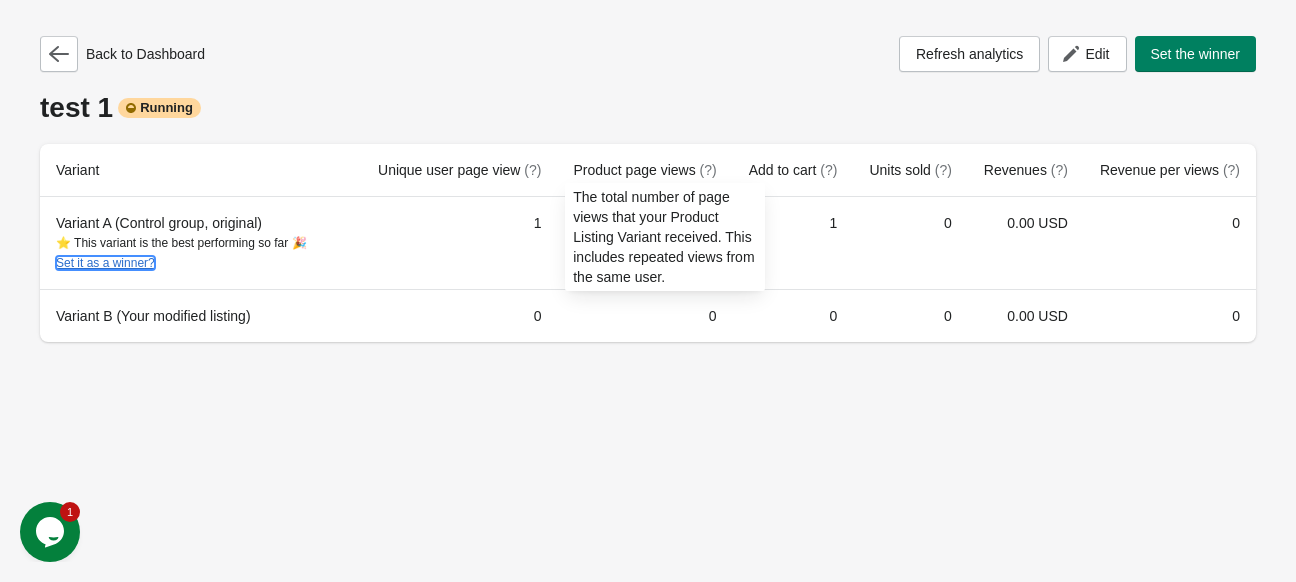 type 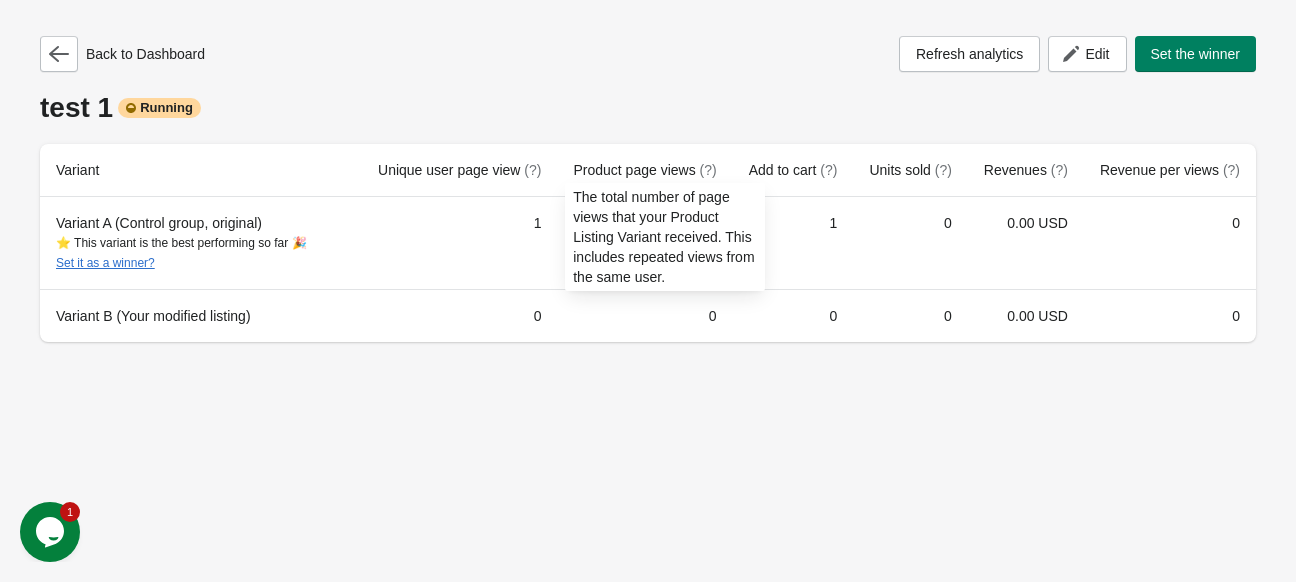 type 